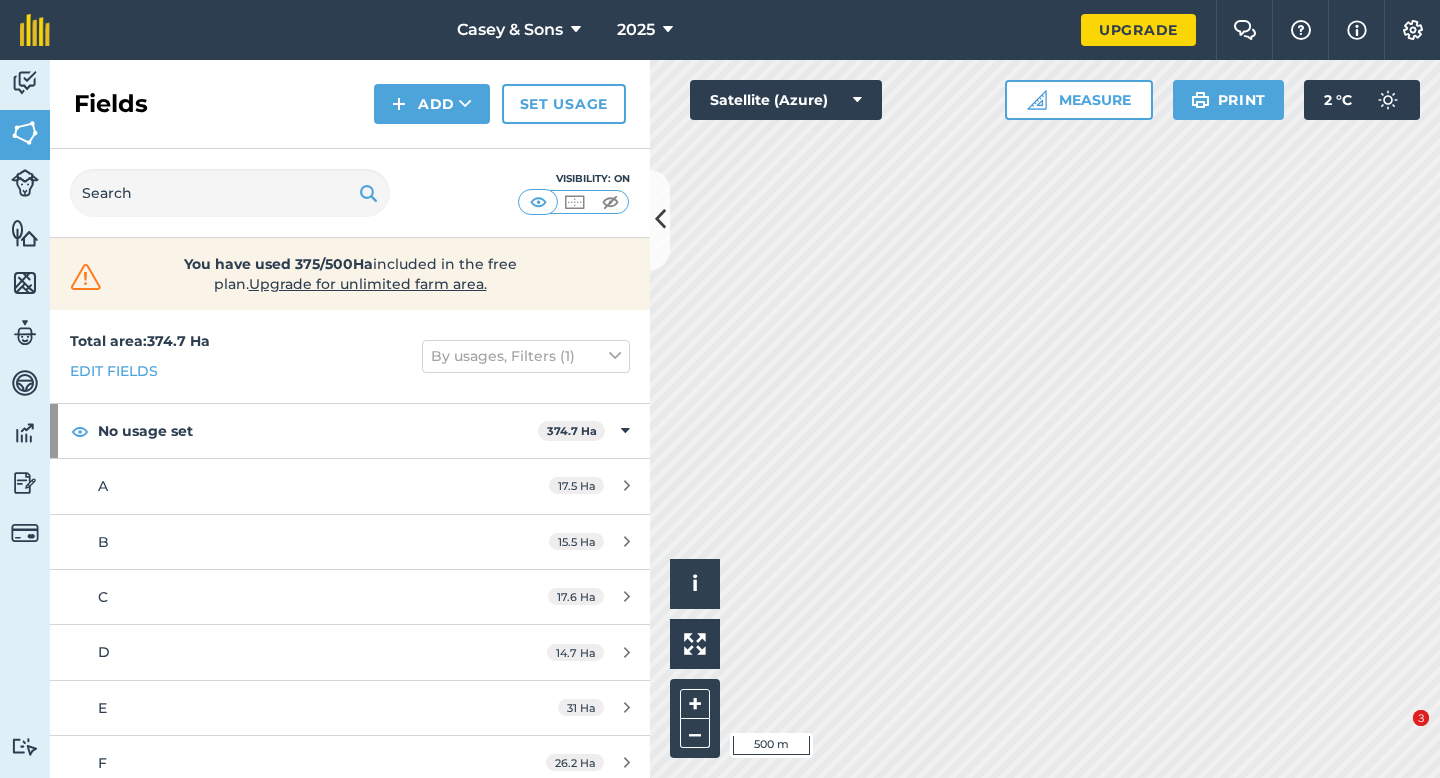 scroll, scrollTop: 0, scrollLeft: 0, axis: both 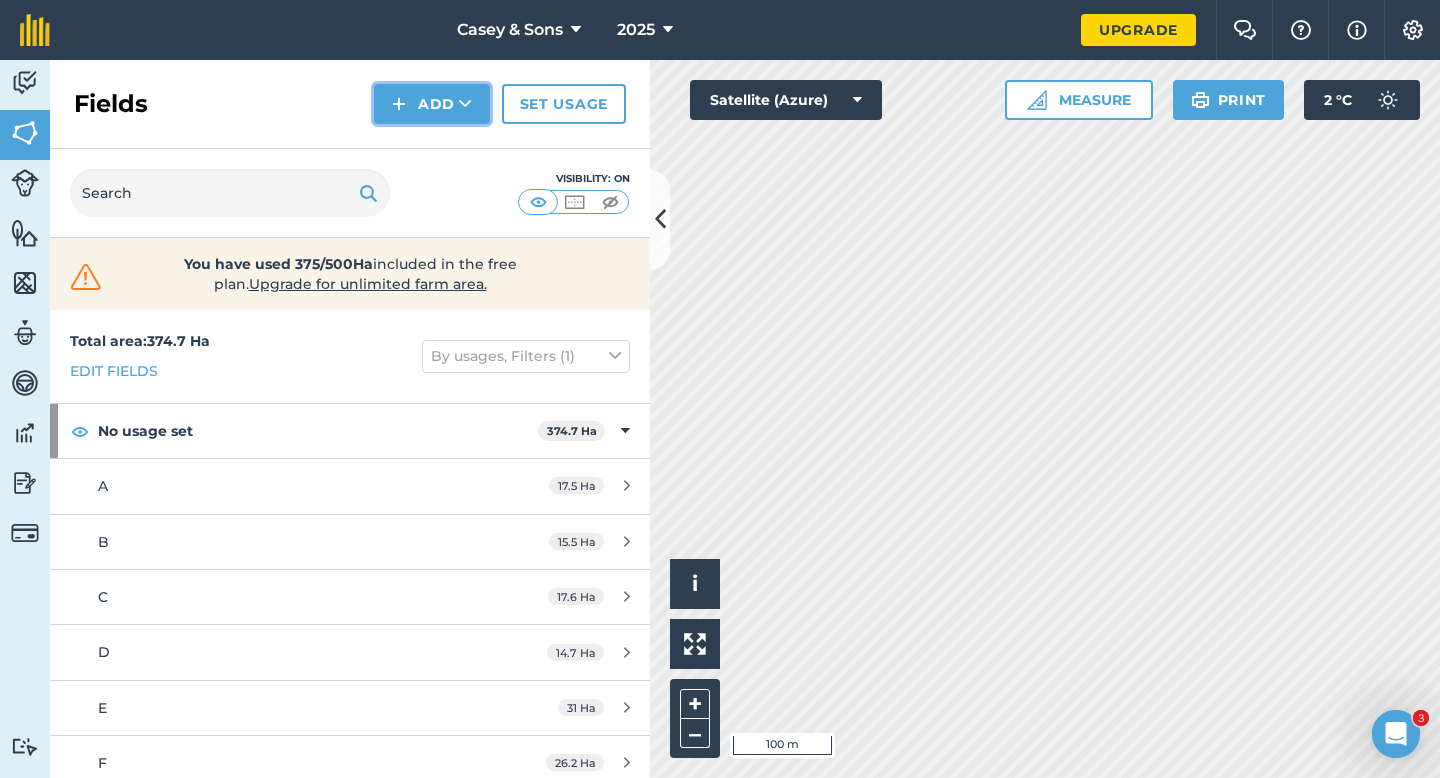 click on "Add" at bounding box center [432, 104] 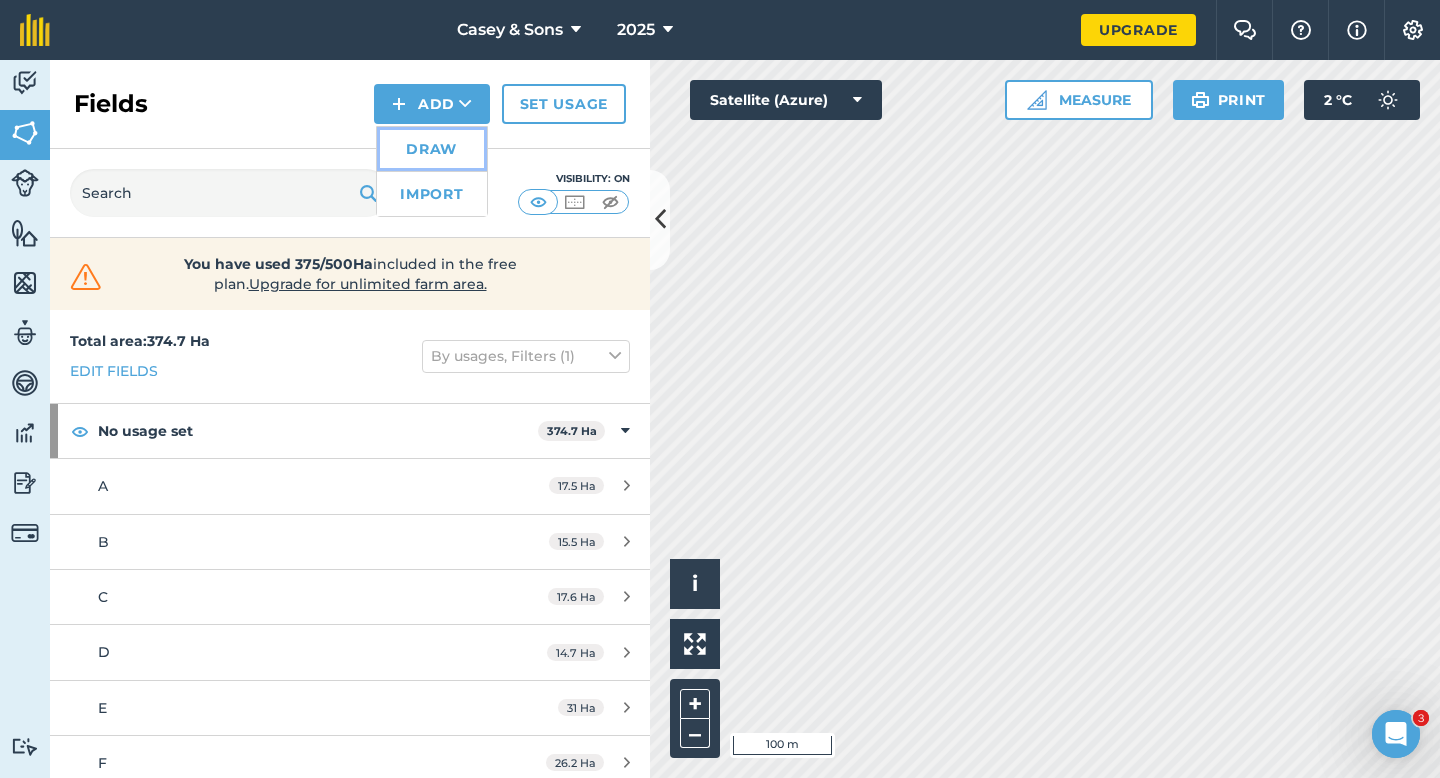 click on "Draw" at bounding box center (432, 149) 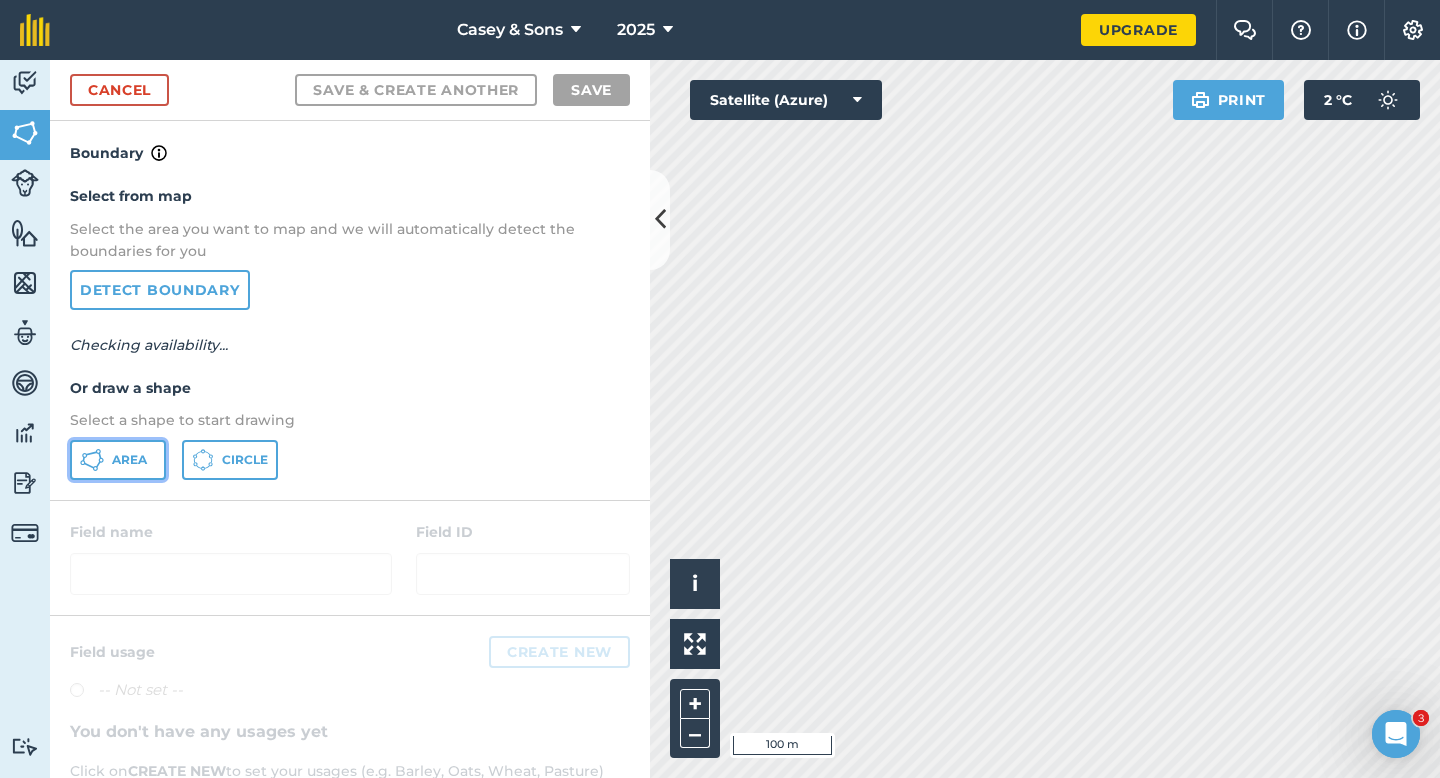 click on "Area" at bounding box center [129, 460] 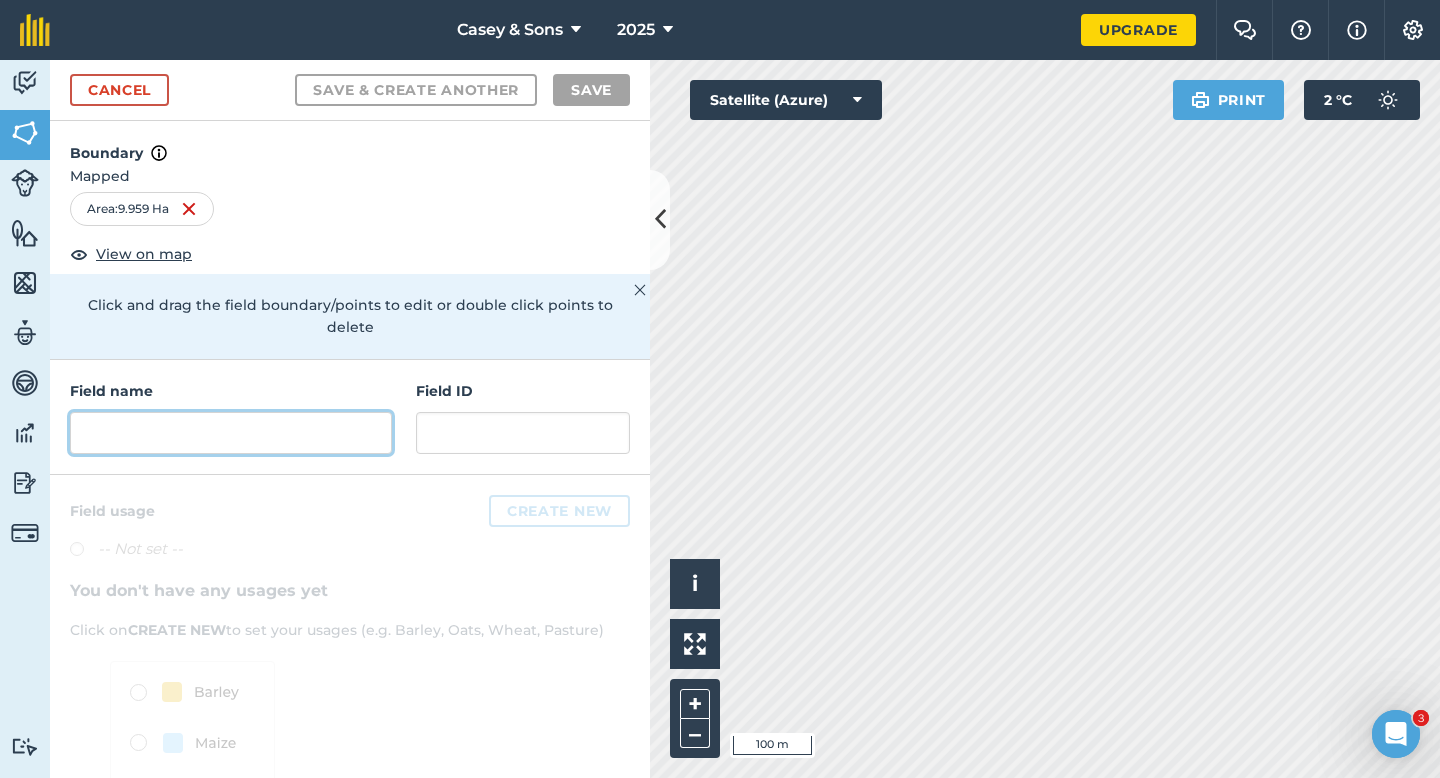 click at bounding box center (231, 433) 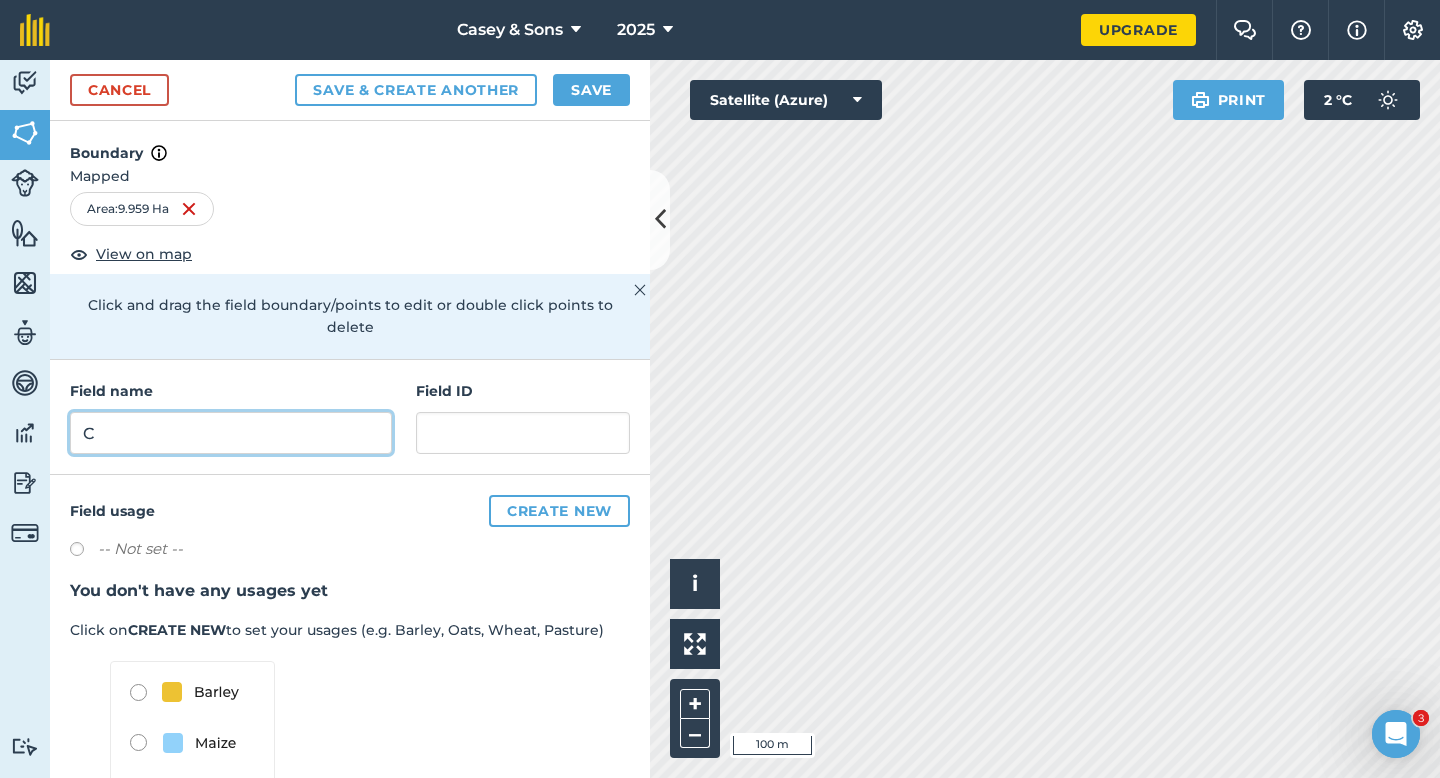 type on "C" 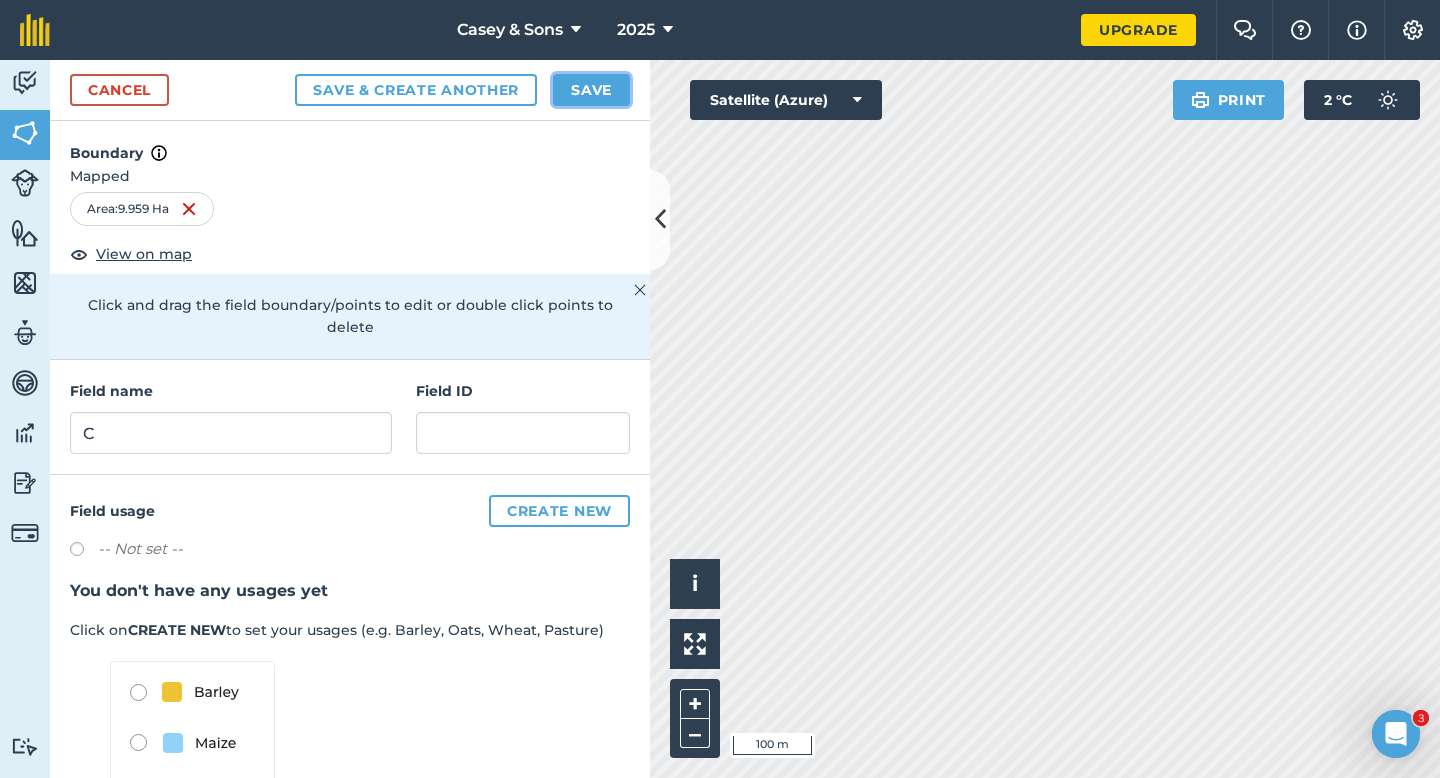 click on "Save" at bounding box center (591, 90) 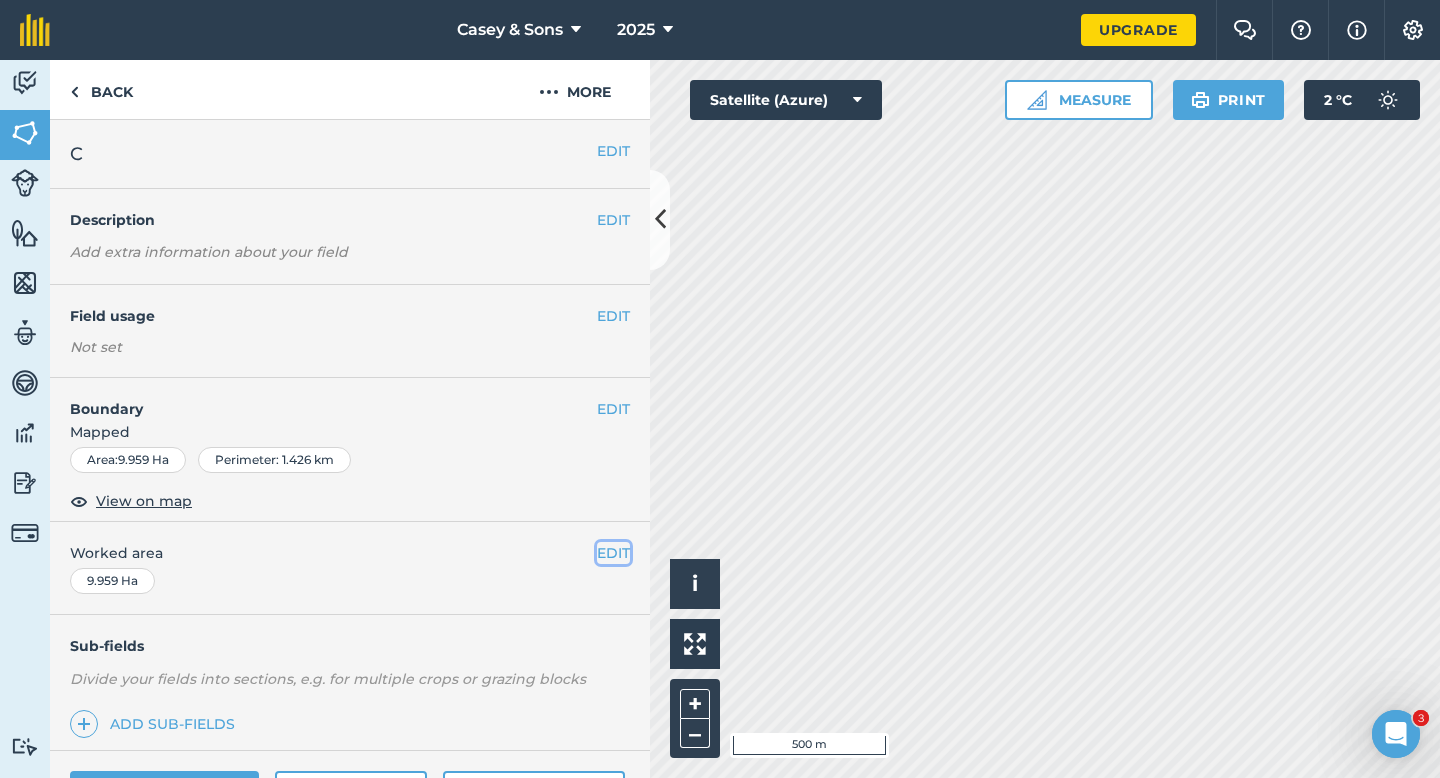 click on "EDIT" at bounding box center [613, 553] 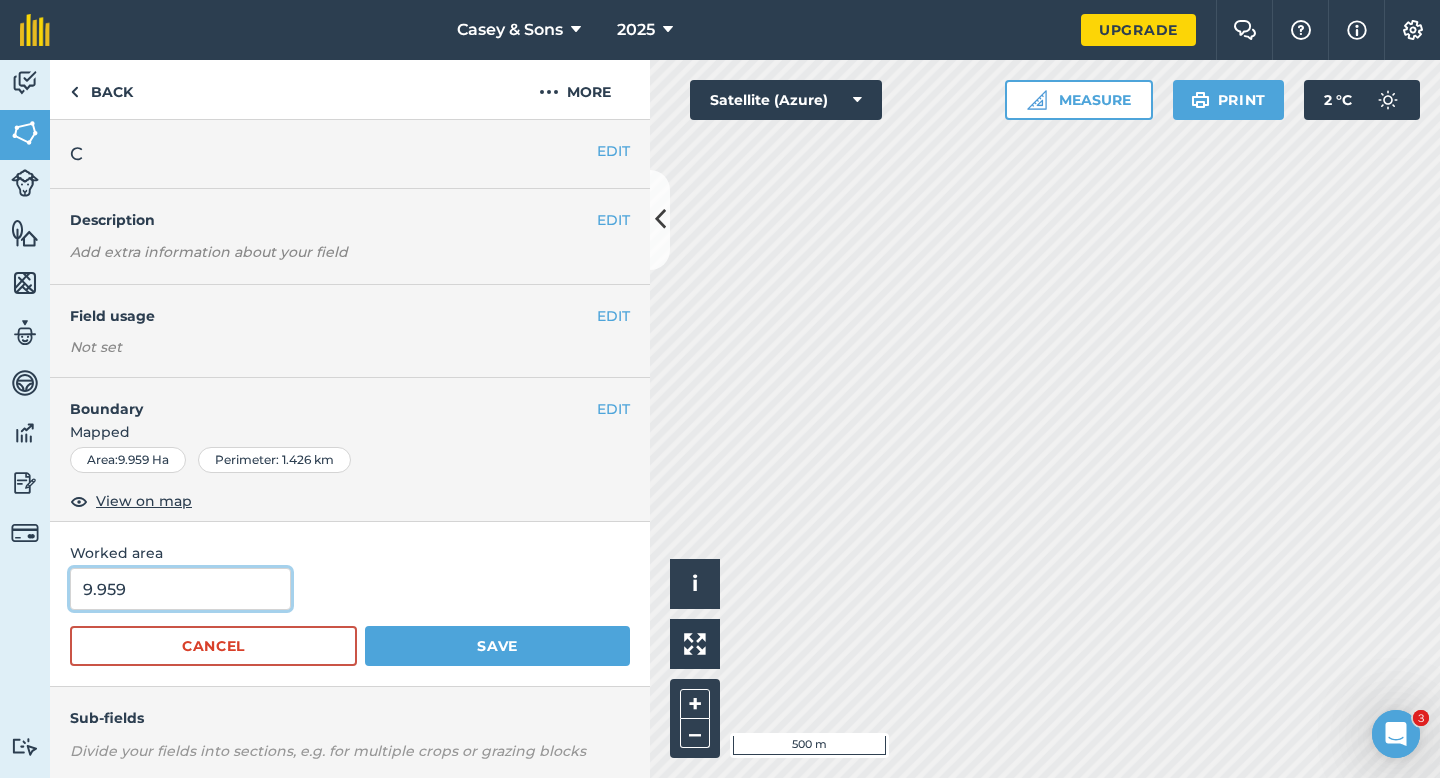 click on "9.959" at bounding box center (180, 589) 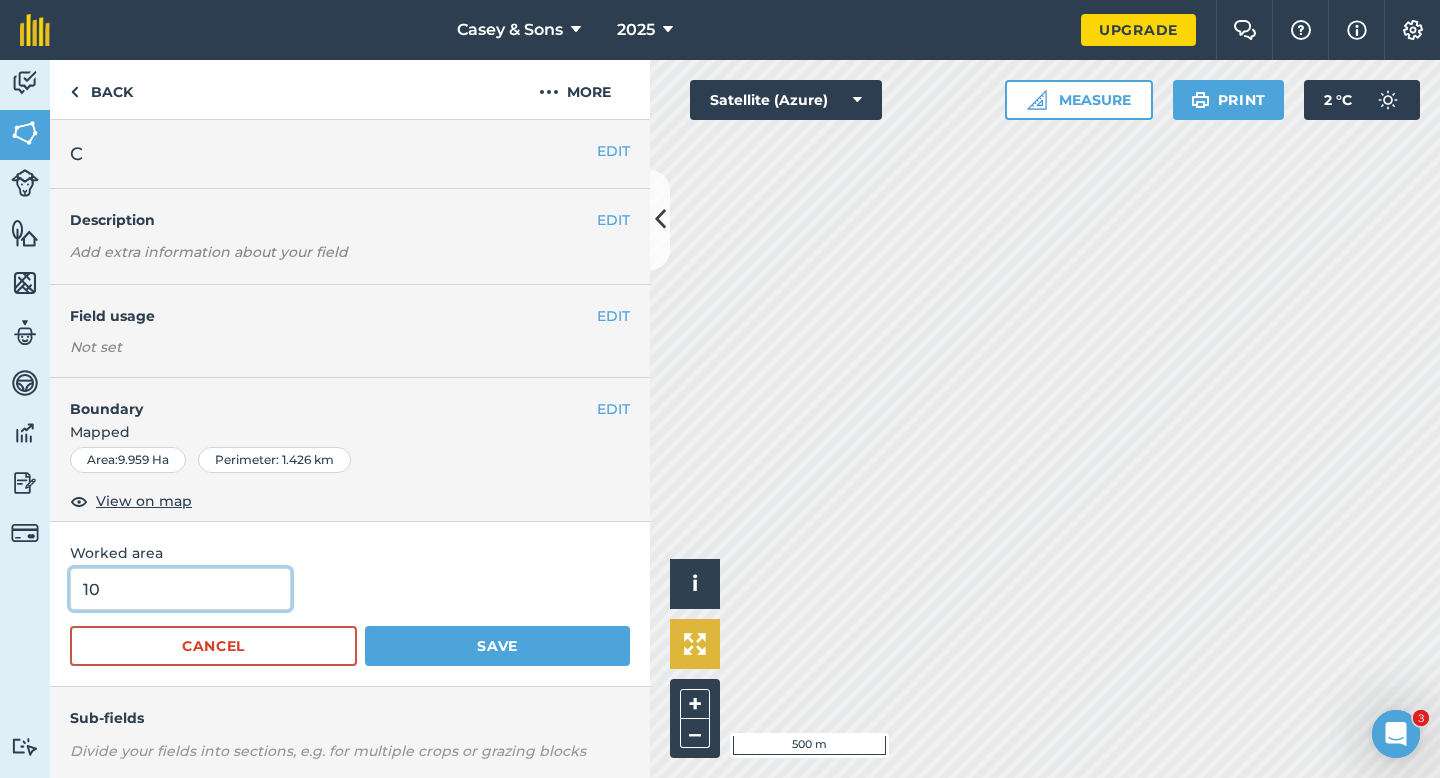 click on "Save" at bounding box center [497, 646] 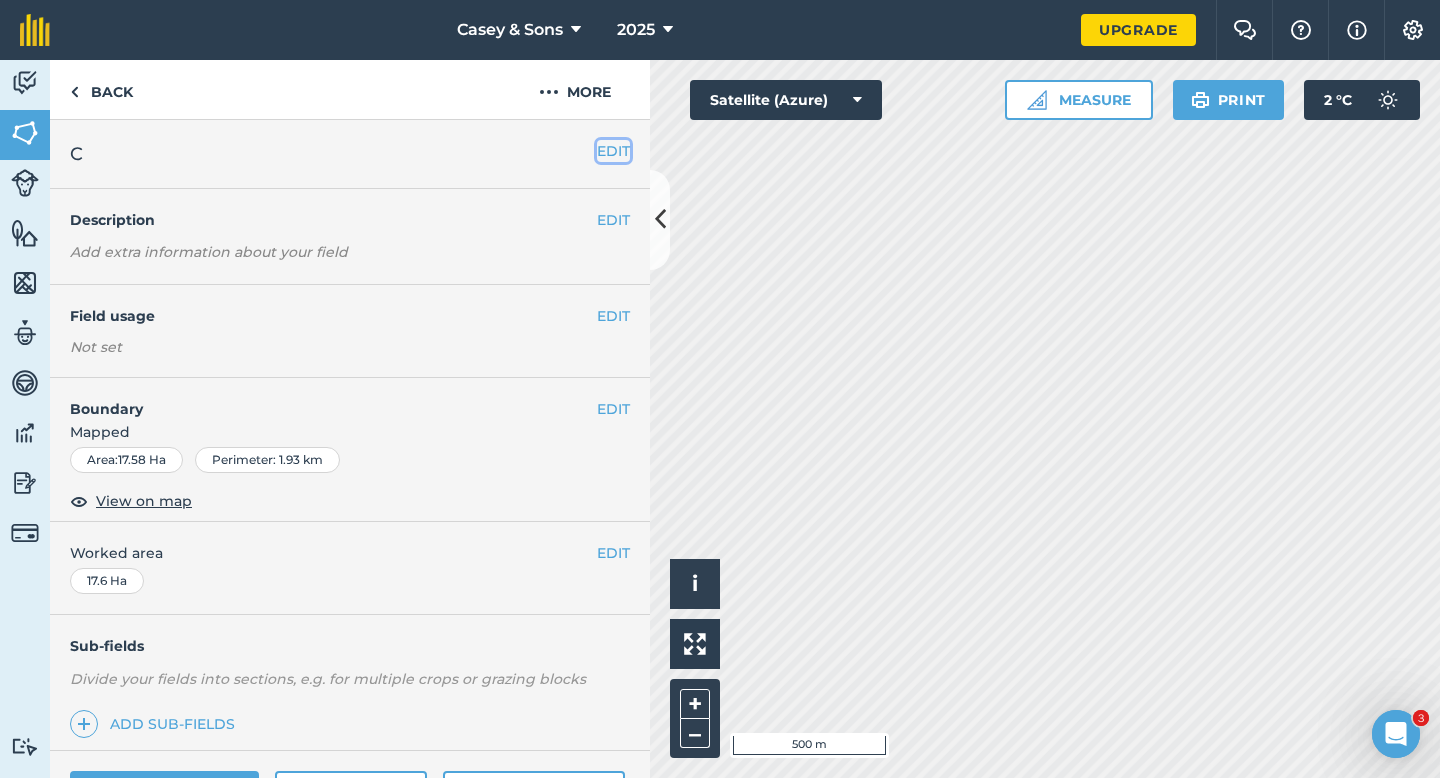 click on "EDIT" at bounding box center (613, 151) 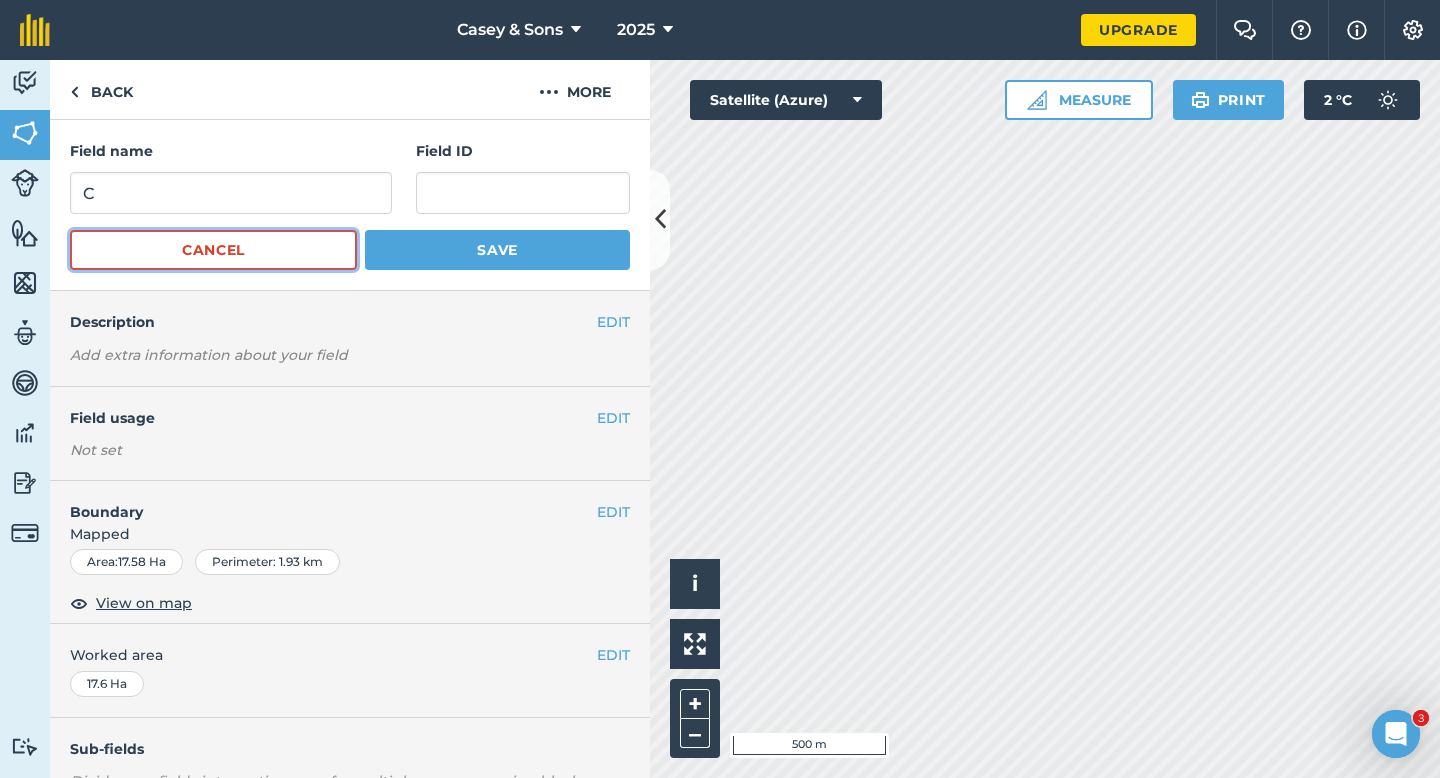 click on "Cancel" at bounding box center (213, 250) 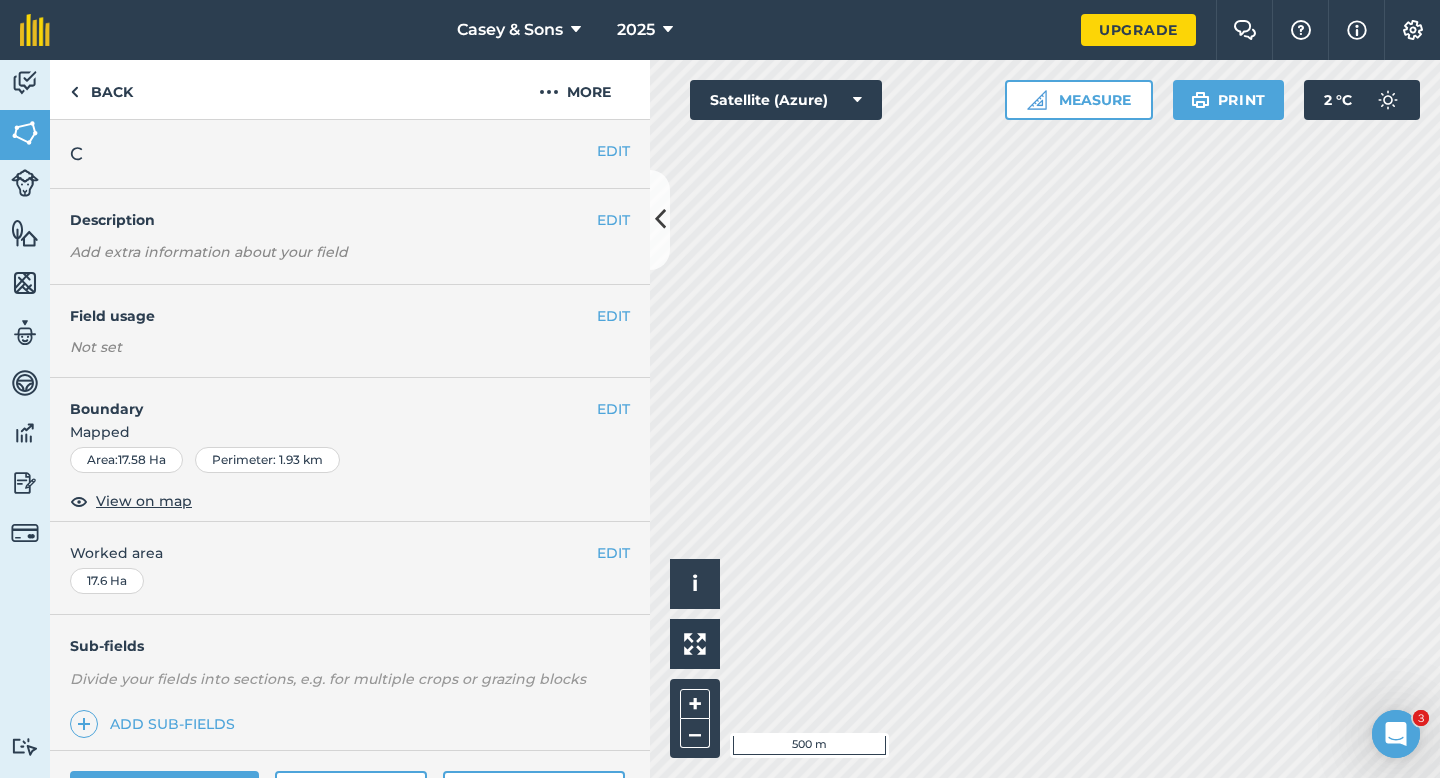 click on "EDIT Description Add extra information about your field" at bounding box center (350, 237) 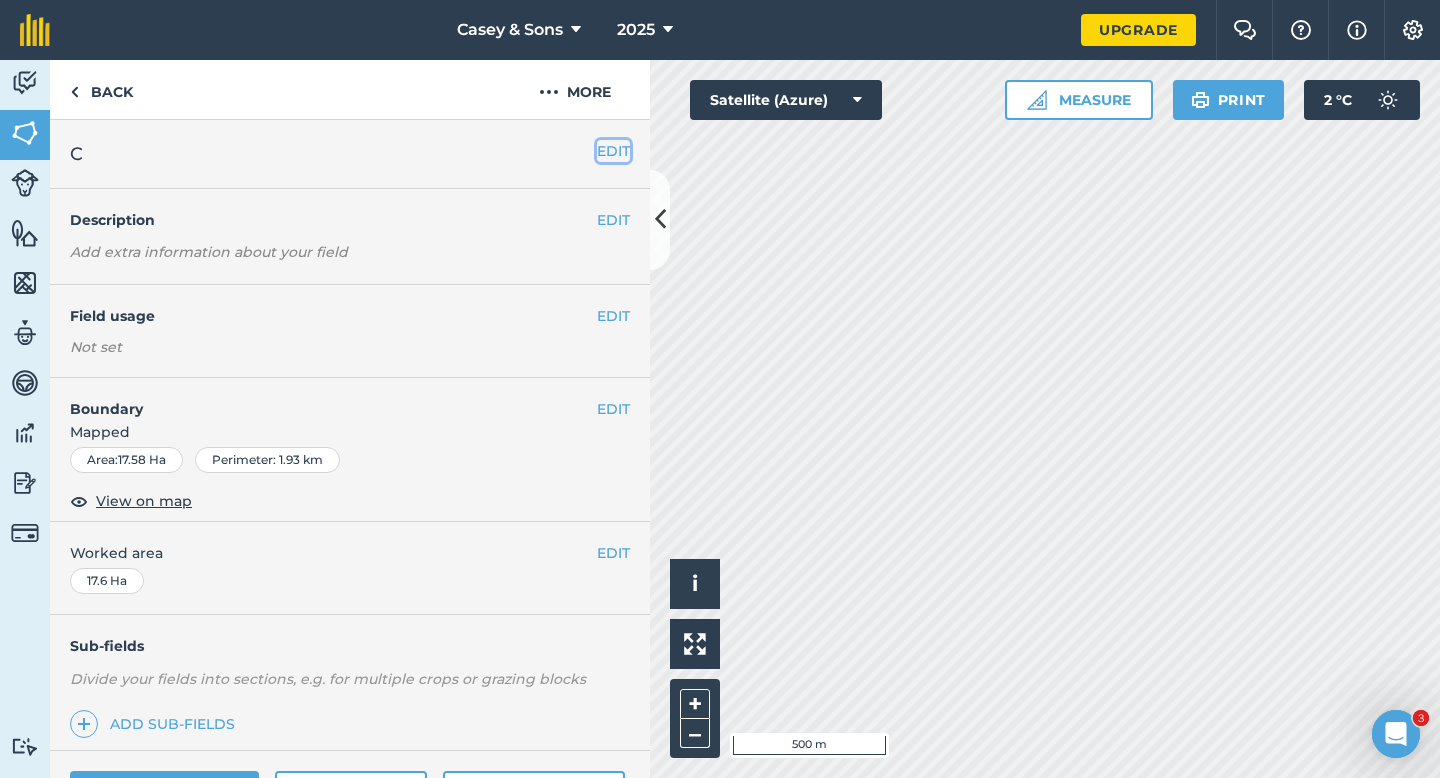 click on "EDIT" at bounding box center (613, 151) 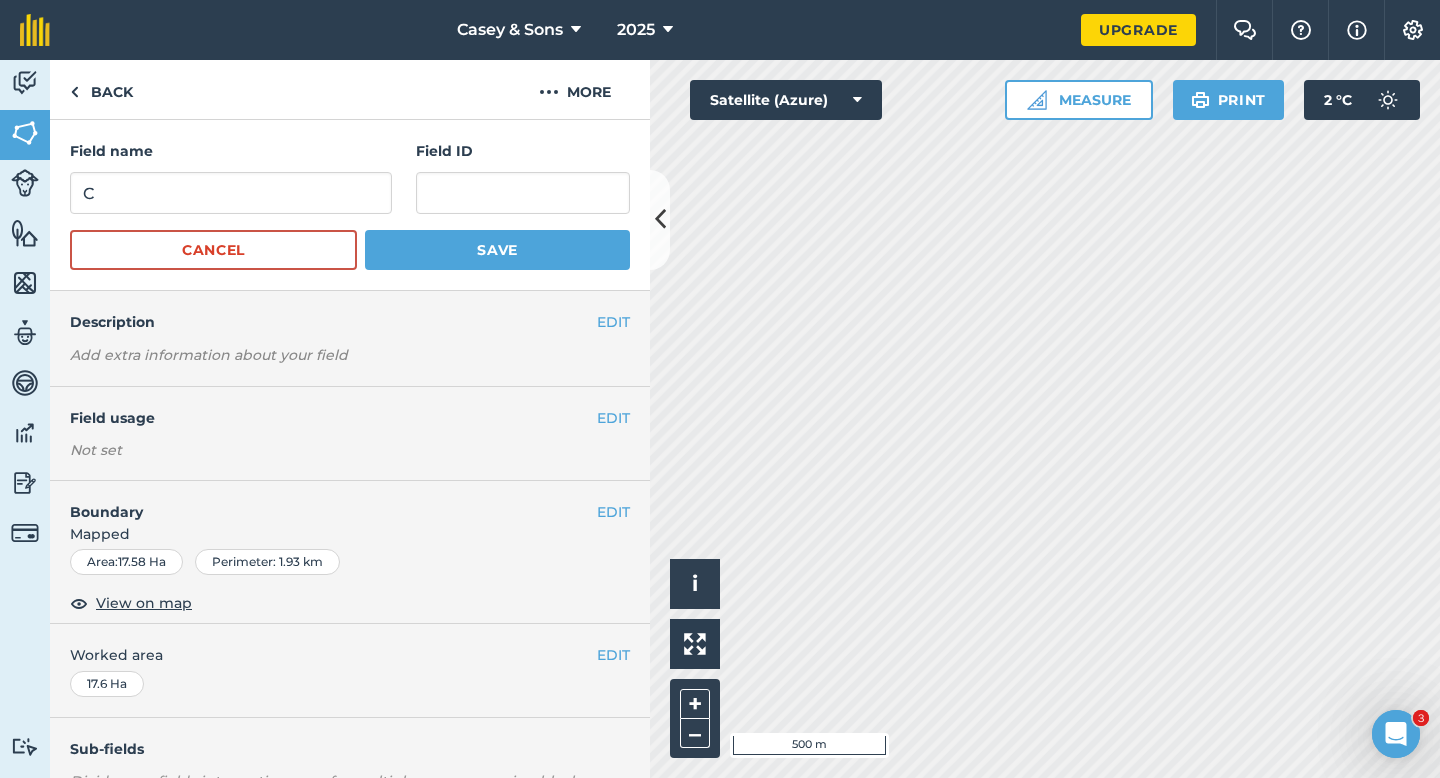 click on "Field name C" at bounding box center (231, 177) 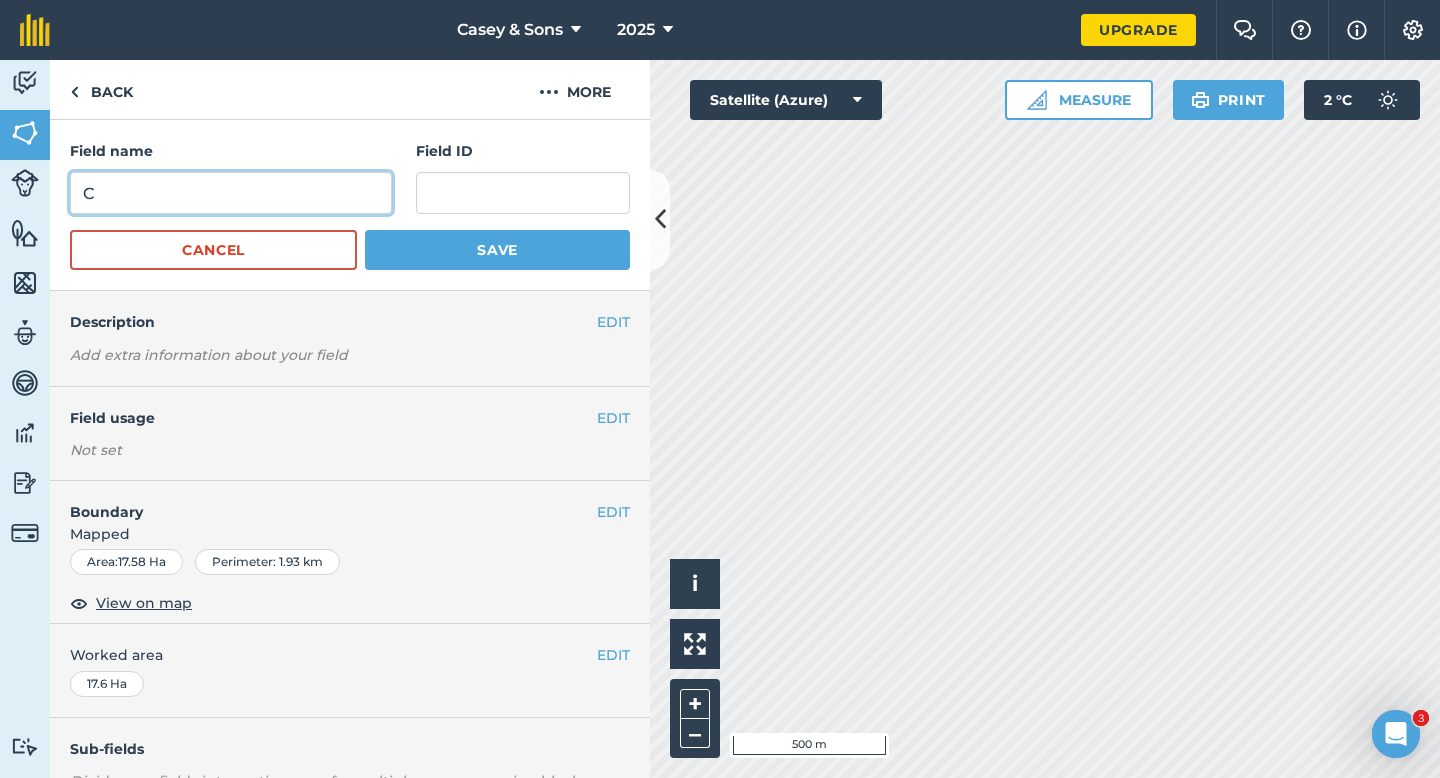click on "C" at bounding box center [231, 193] 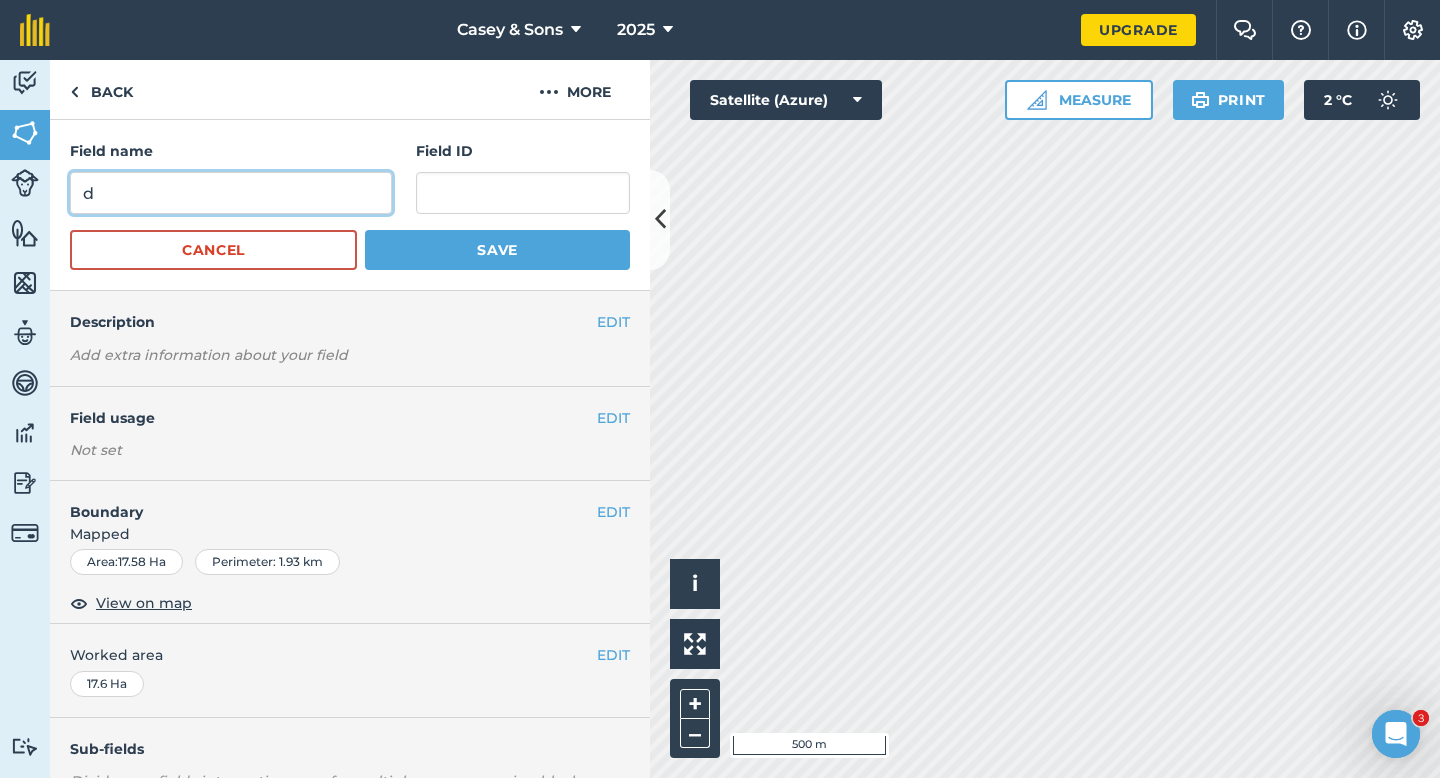 type on "d" 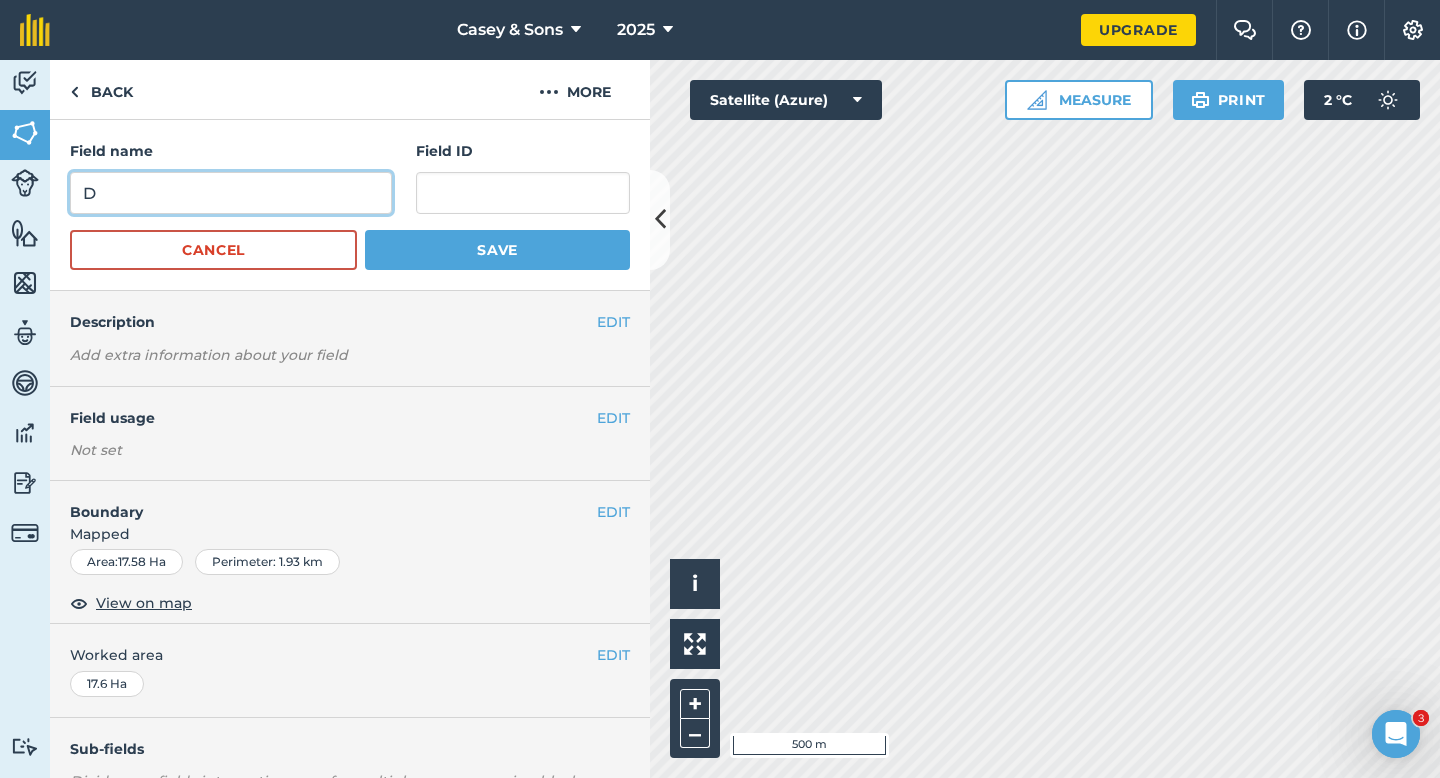 type on "D" 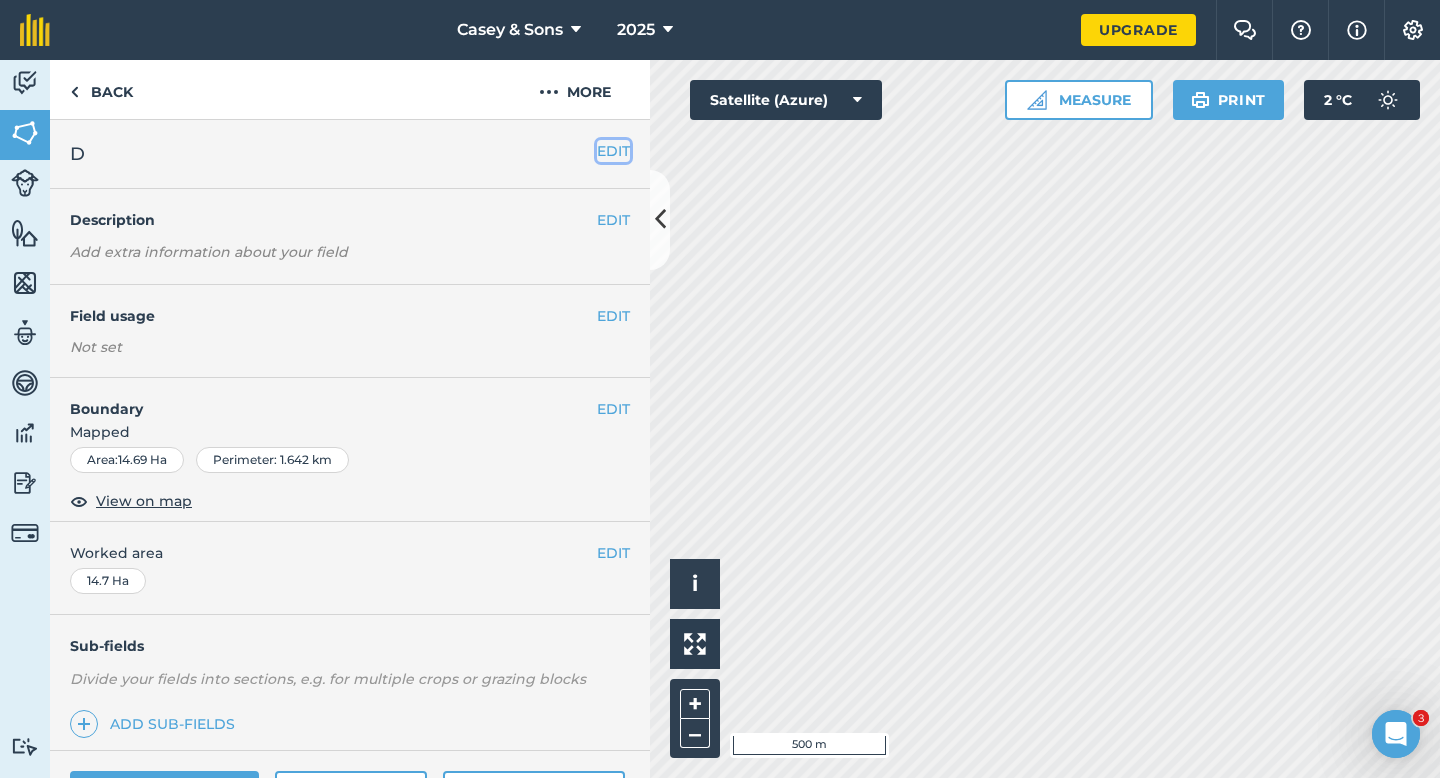 click on "EDIT" at bounding box center (613, 151) 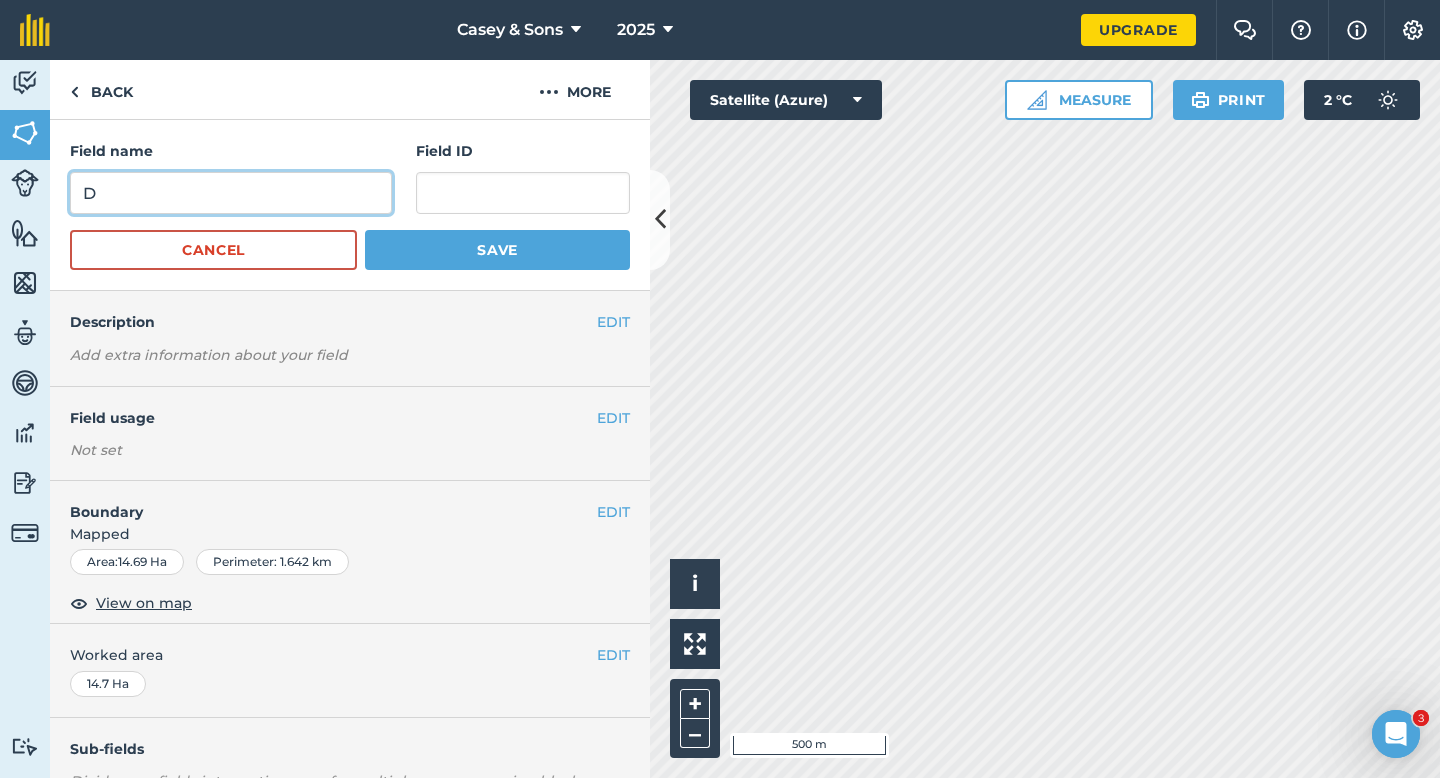 click on "D" at bounding box center [231, 193] 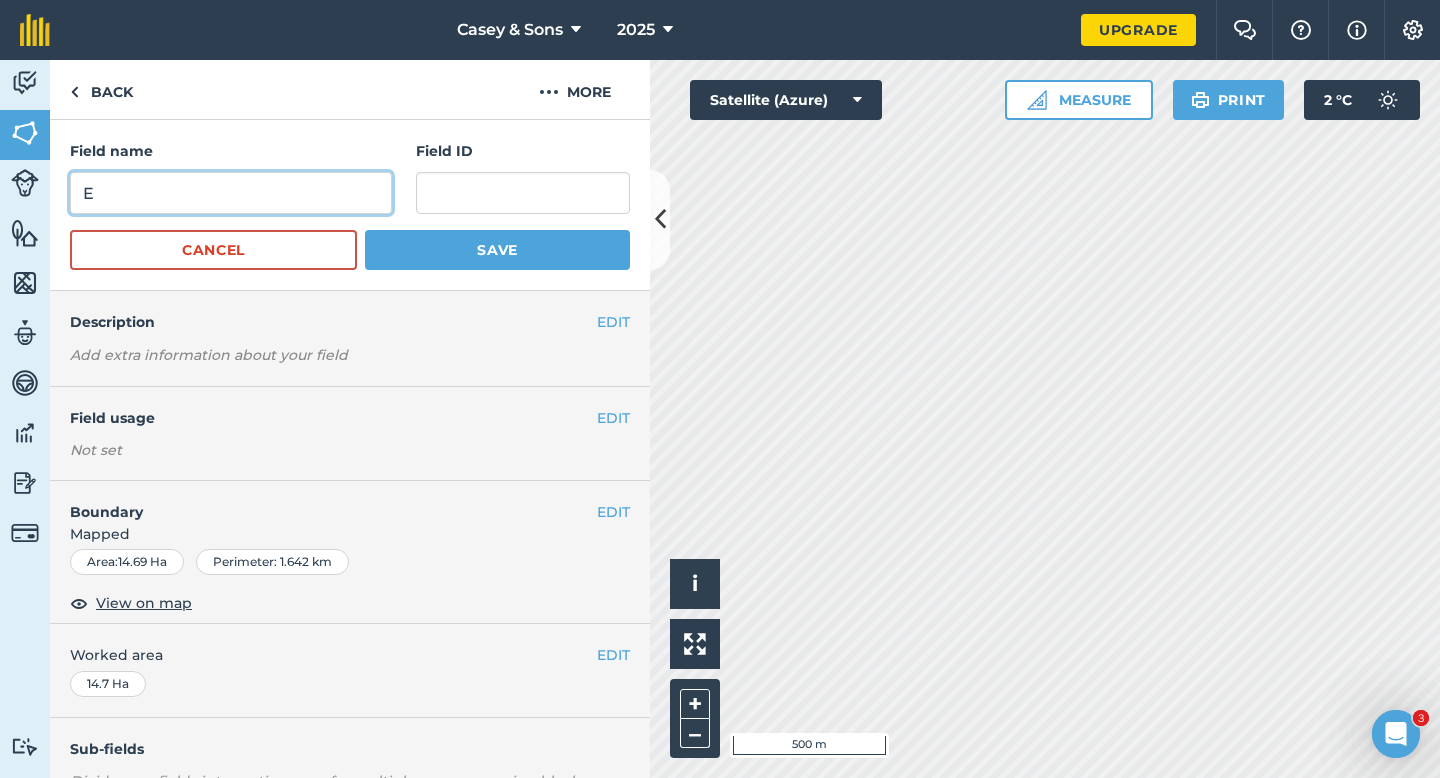 type on "E" 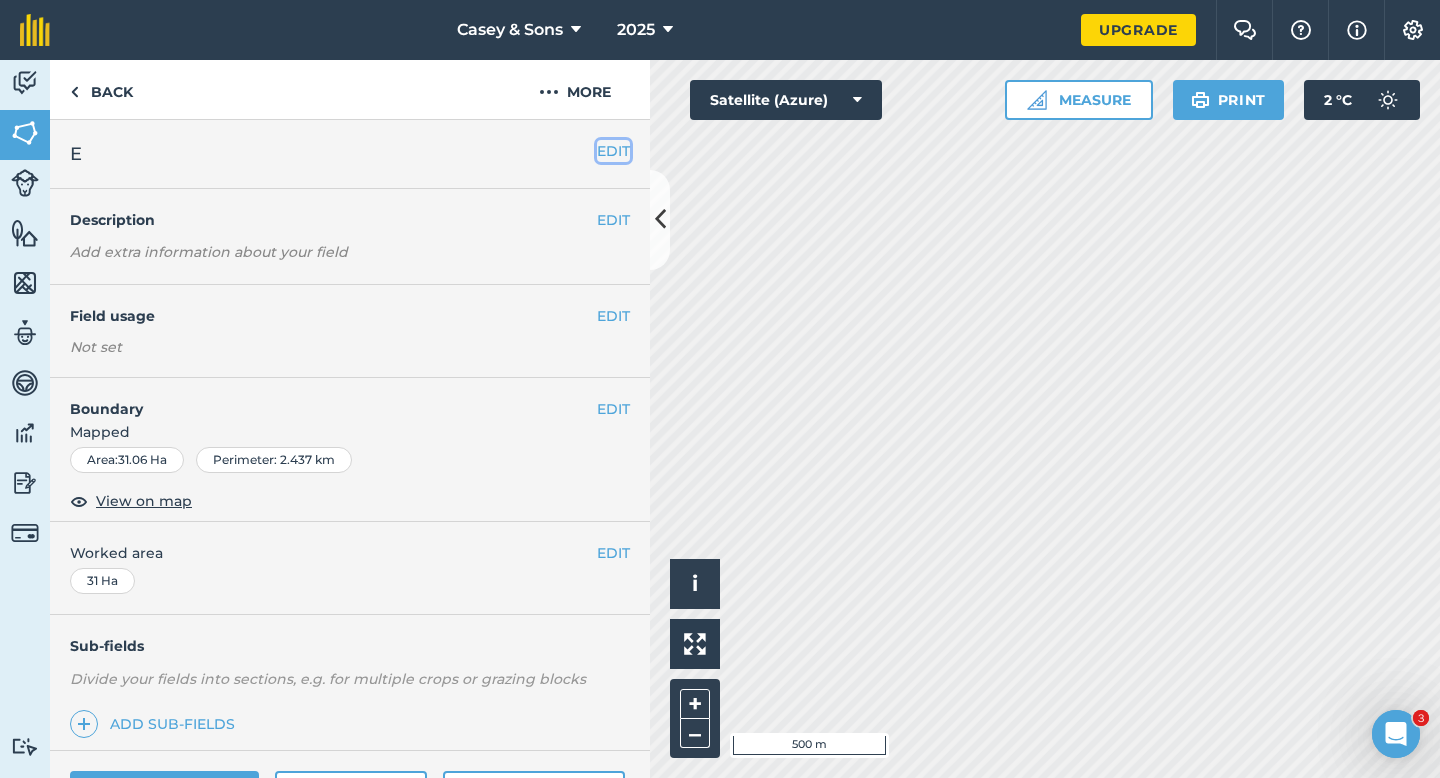 click on "EDIT" at bounding box center (613, 151) 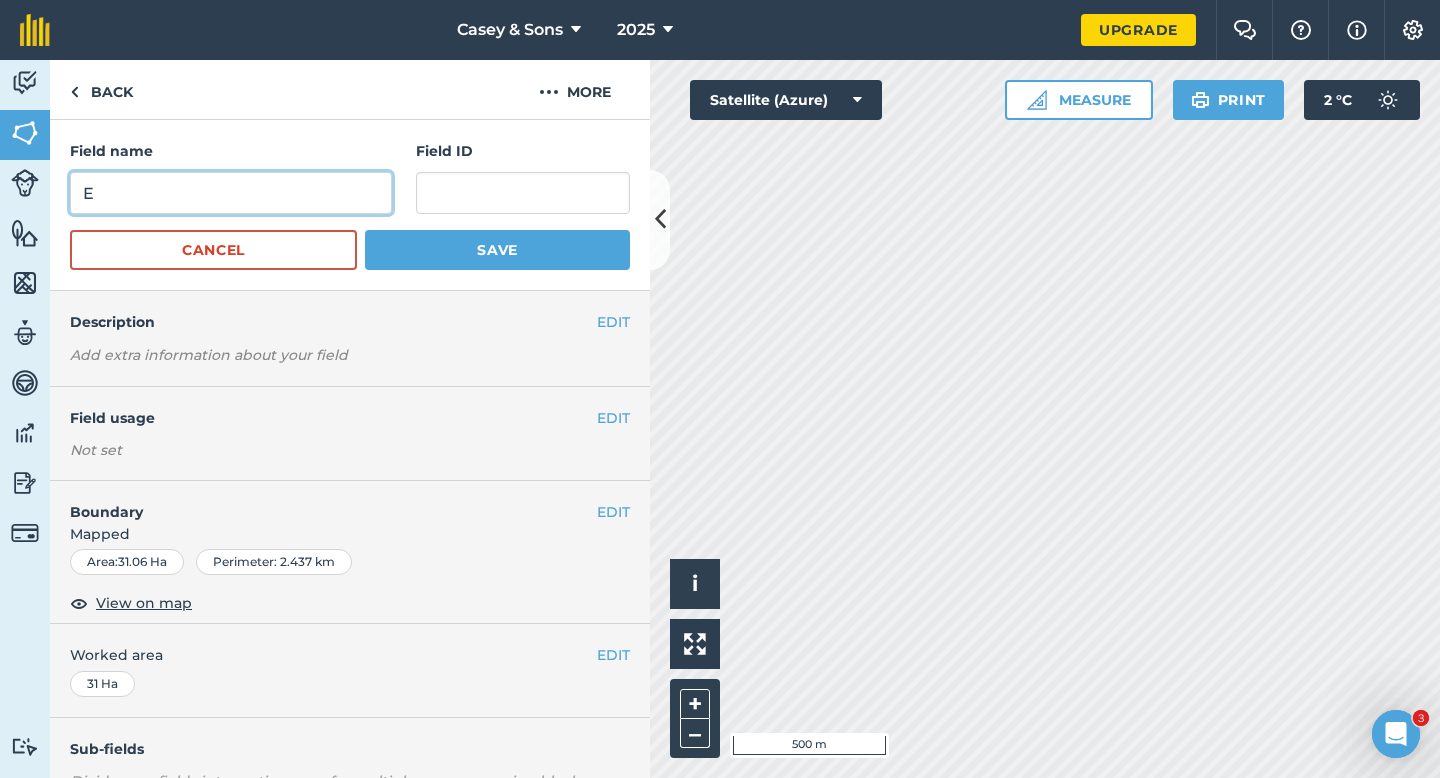 click on "E" at bounding box center [231, 193] 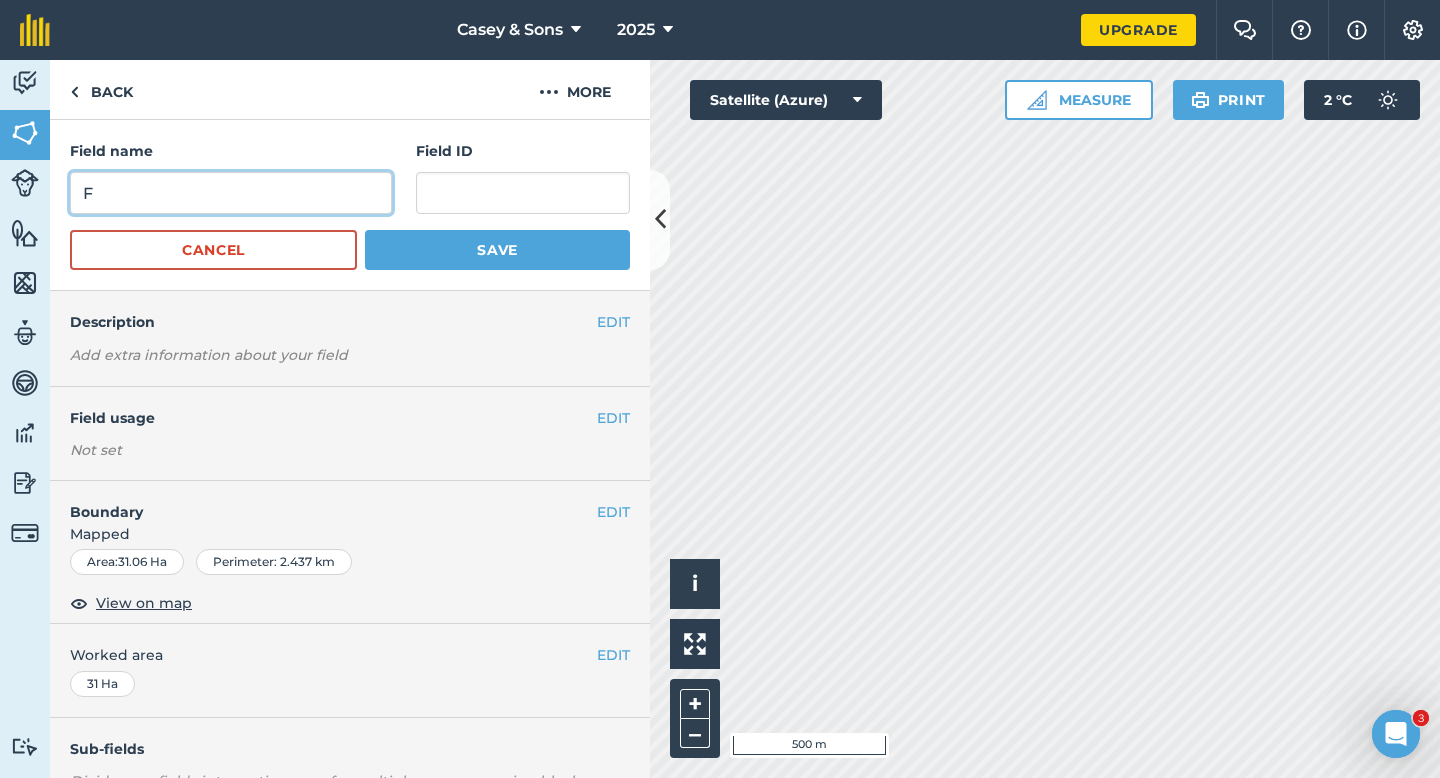 type on "F" 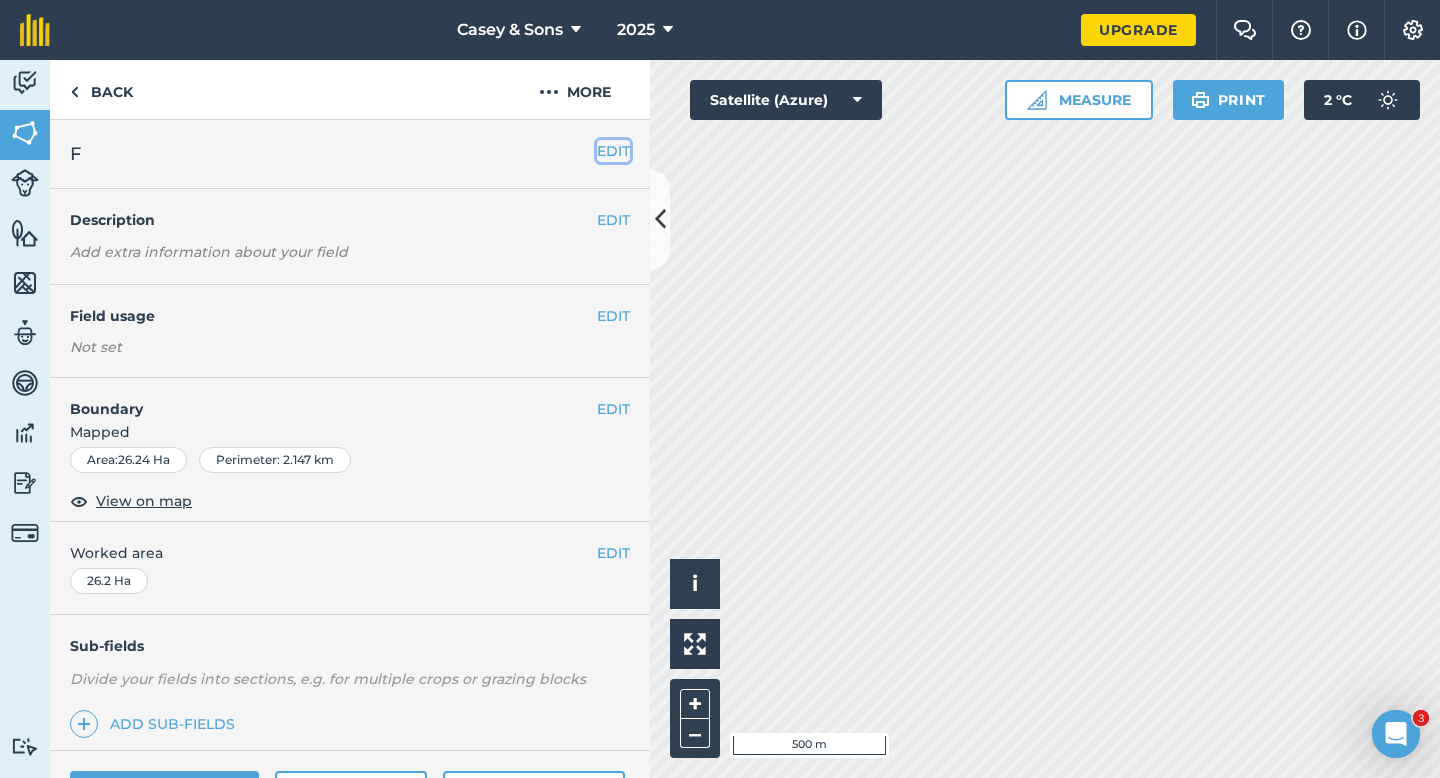 click on "EDIT" at bounding box center [613, 151] 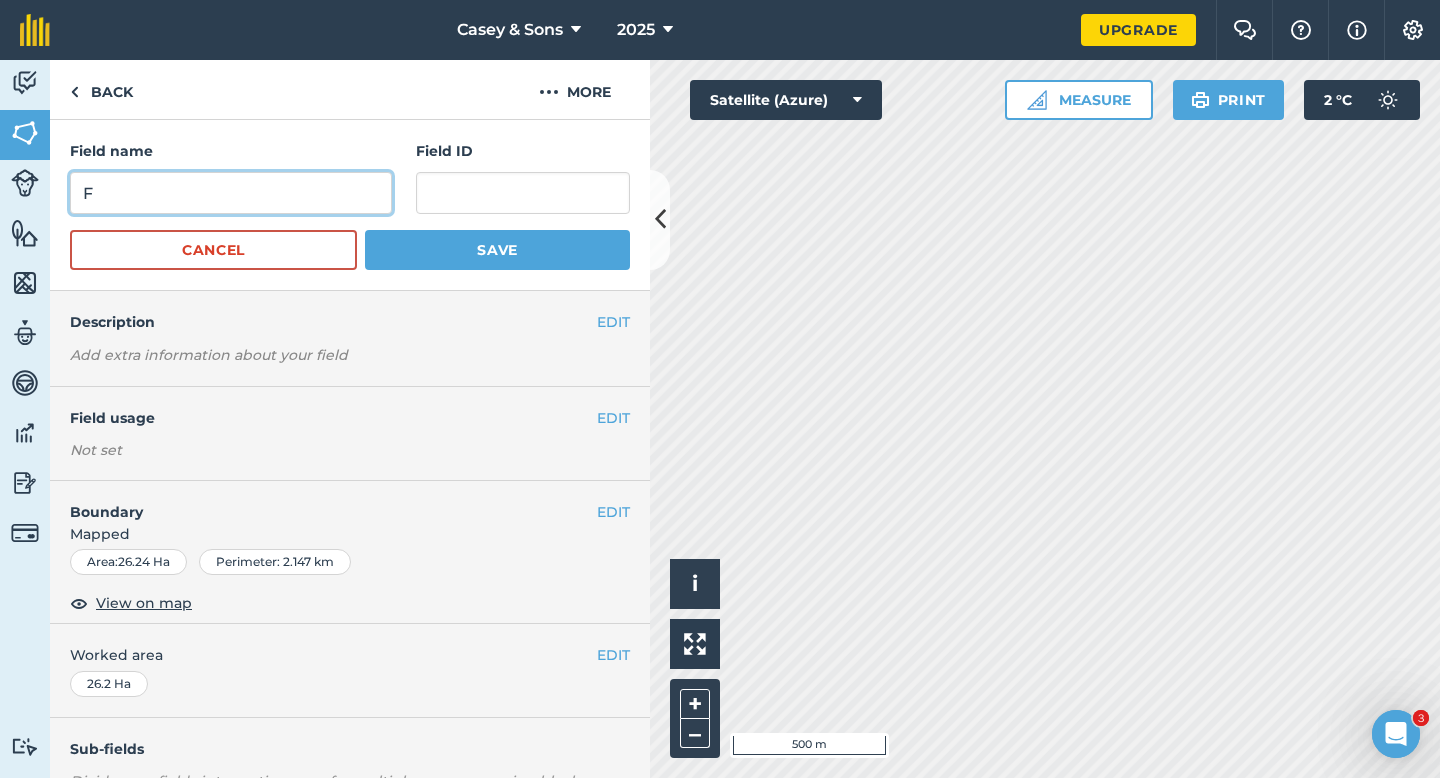 click on "F" at bounding box center [231, 193] 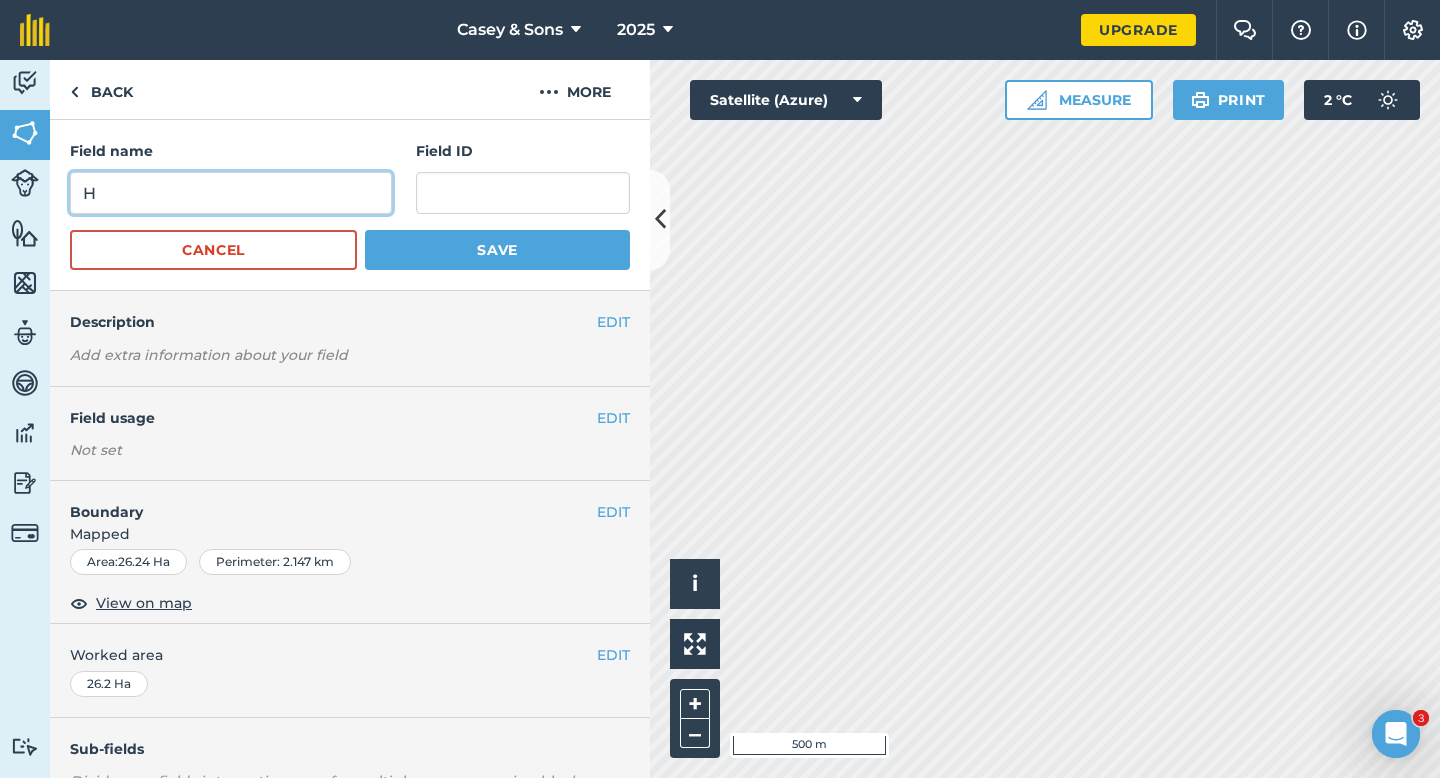 type on "H" 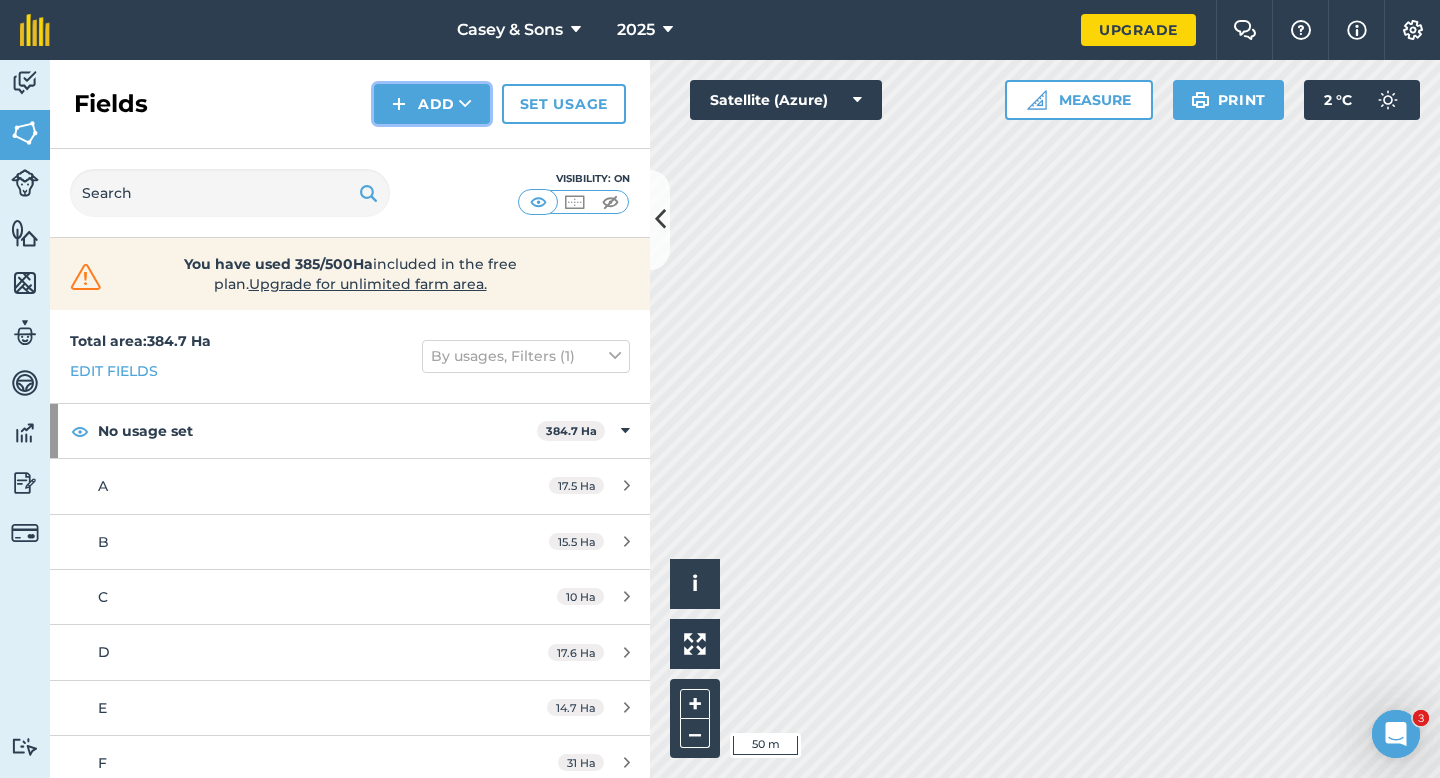 click on "Add" at bounding box center [432, 104] 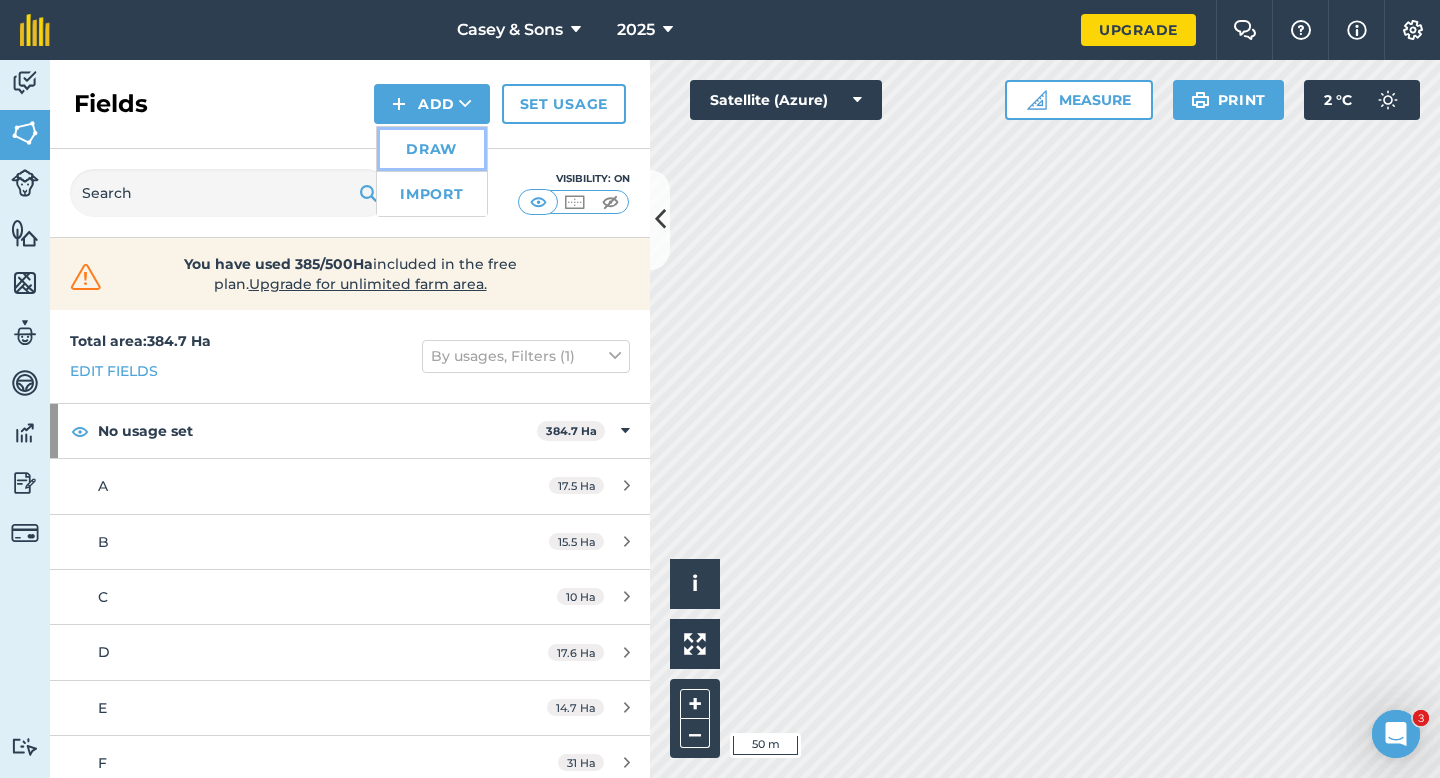 click on "Draw" at bounding box center (432, 149) 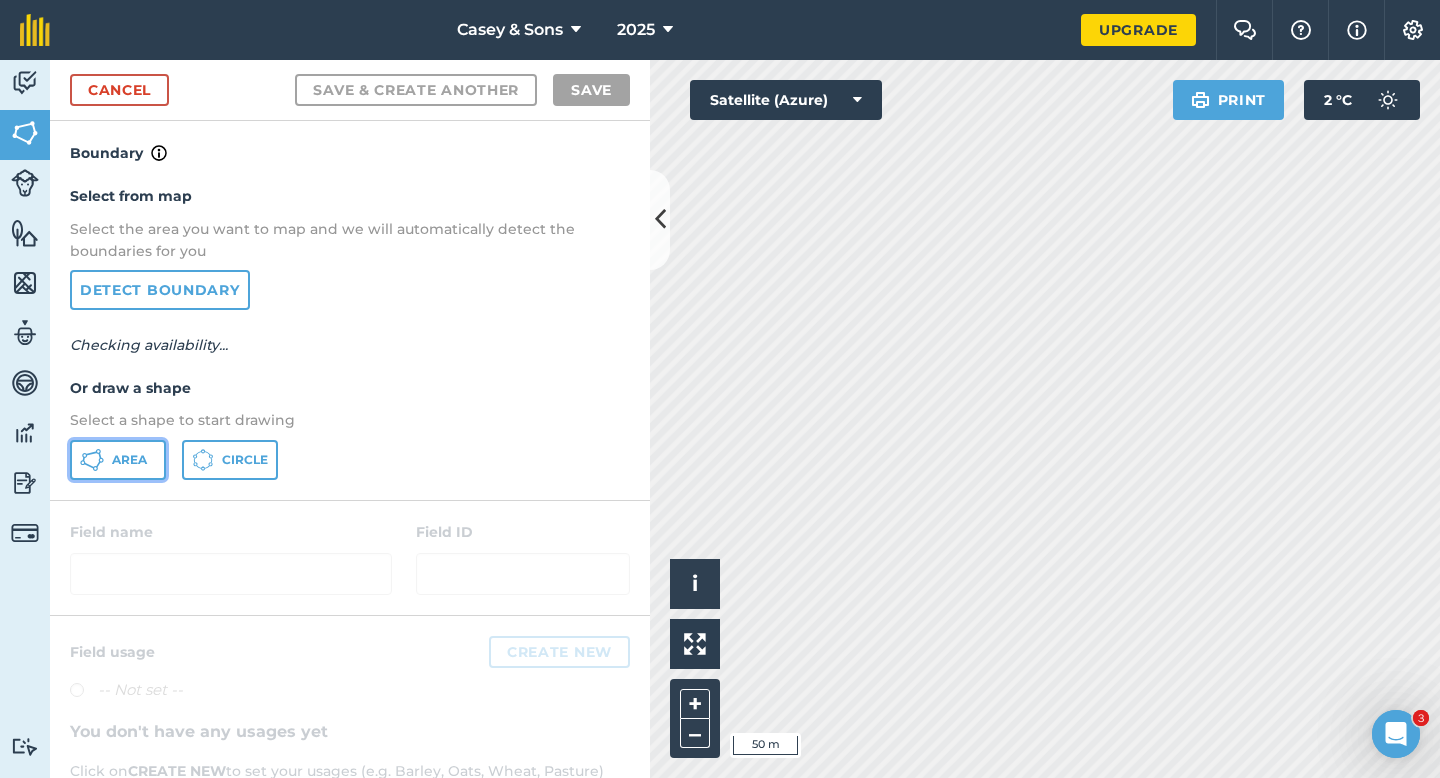 click on "Area" at bounding box center [118, 460] 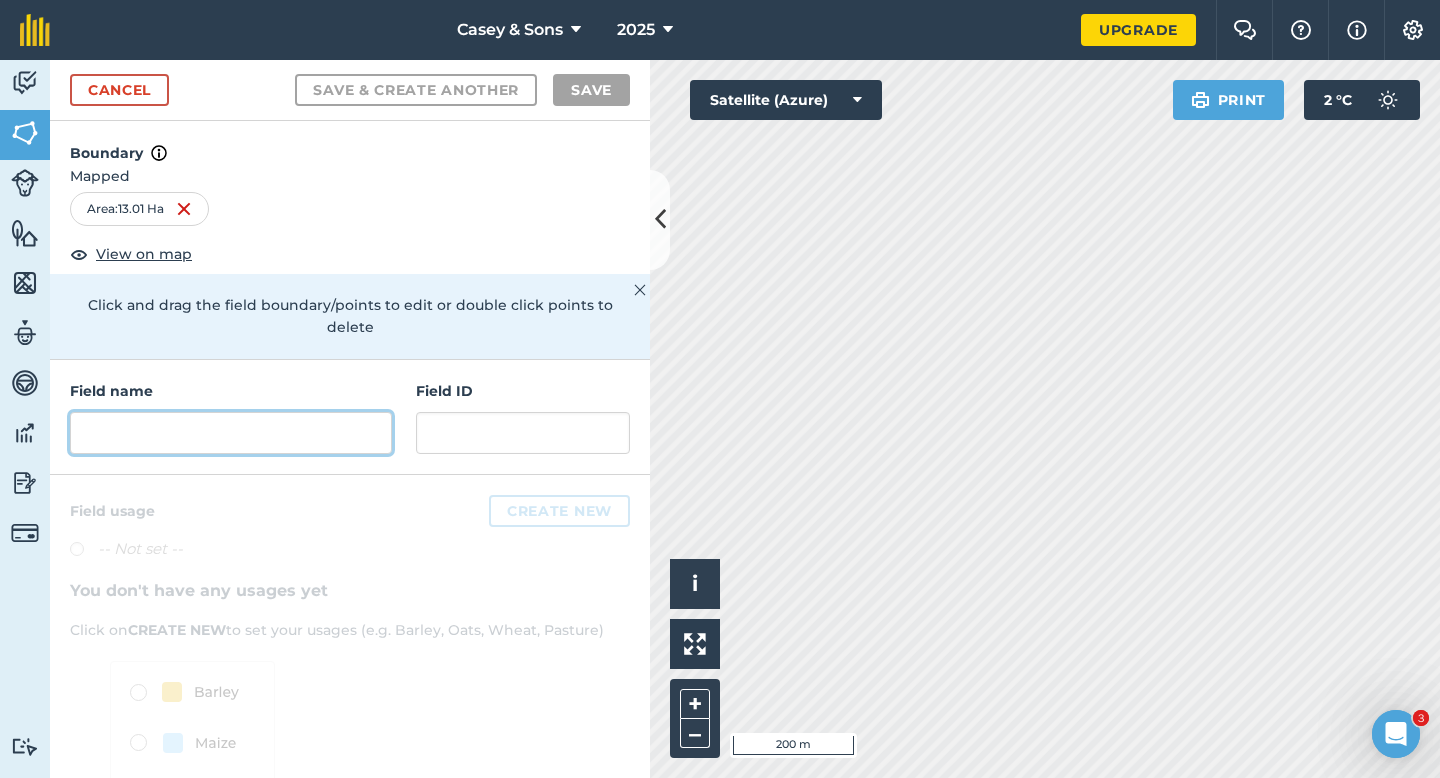 click at bounding box center [231, 433] 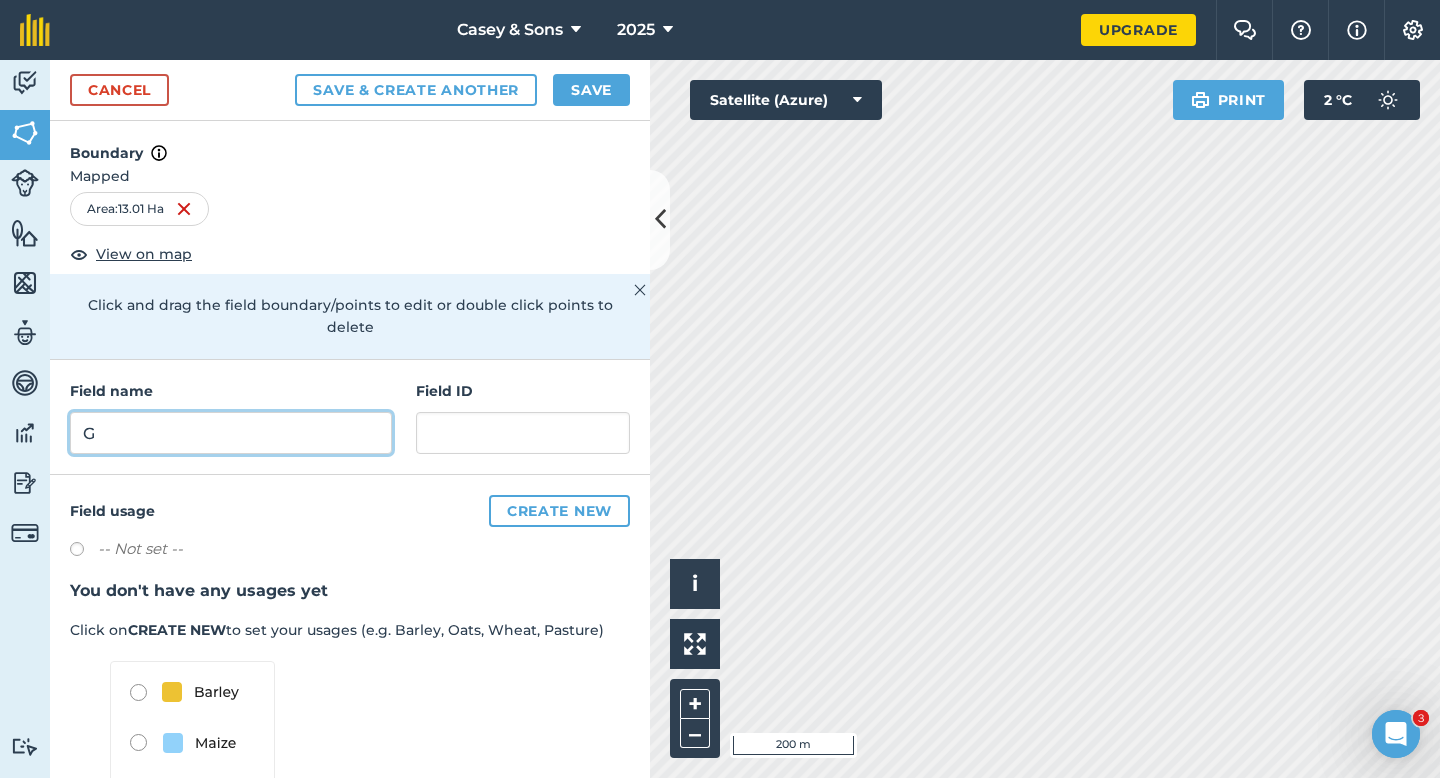 type on "G" 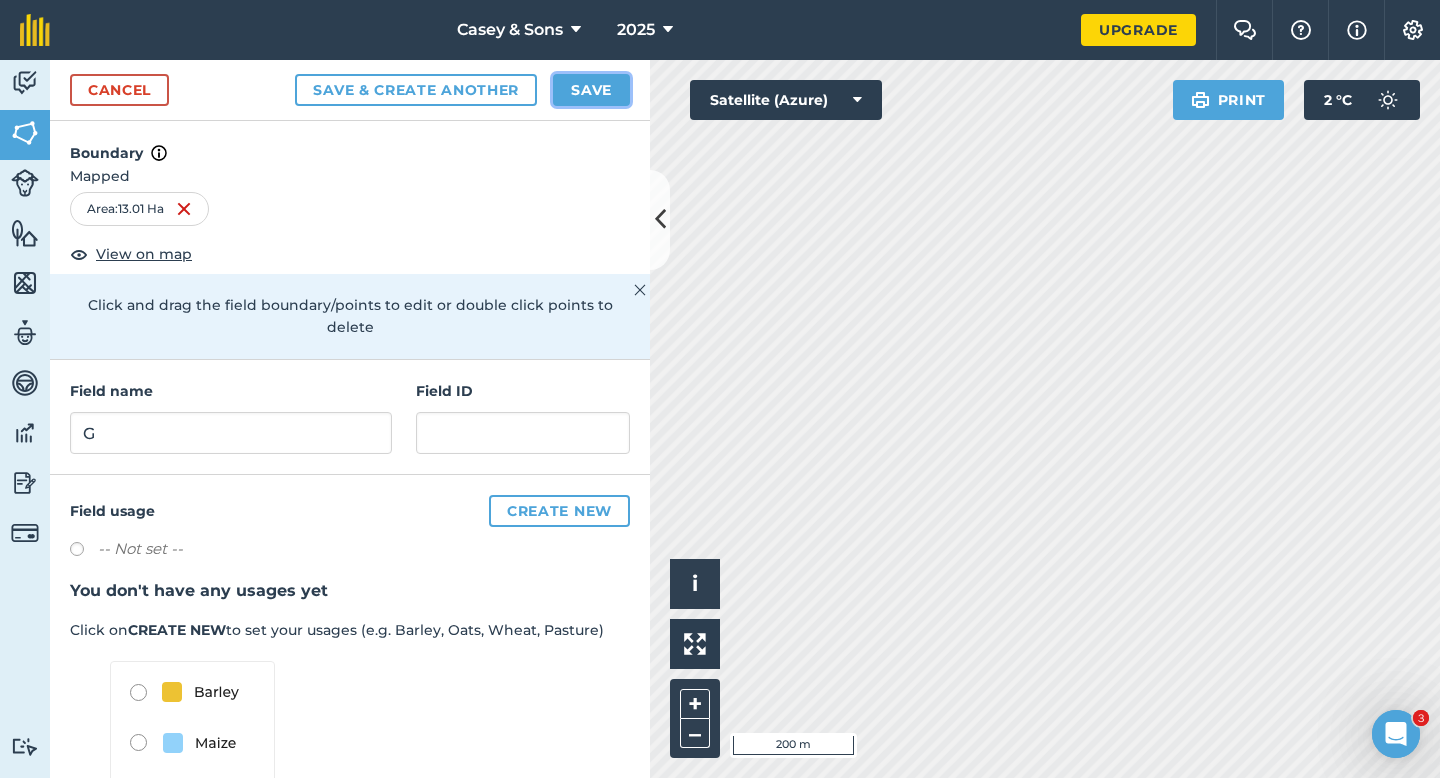 click on "Save" at bounding box center (591, 90) 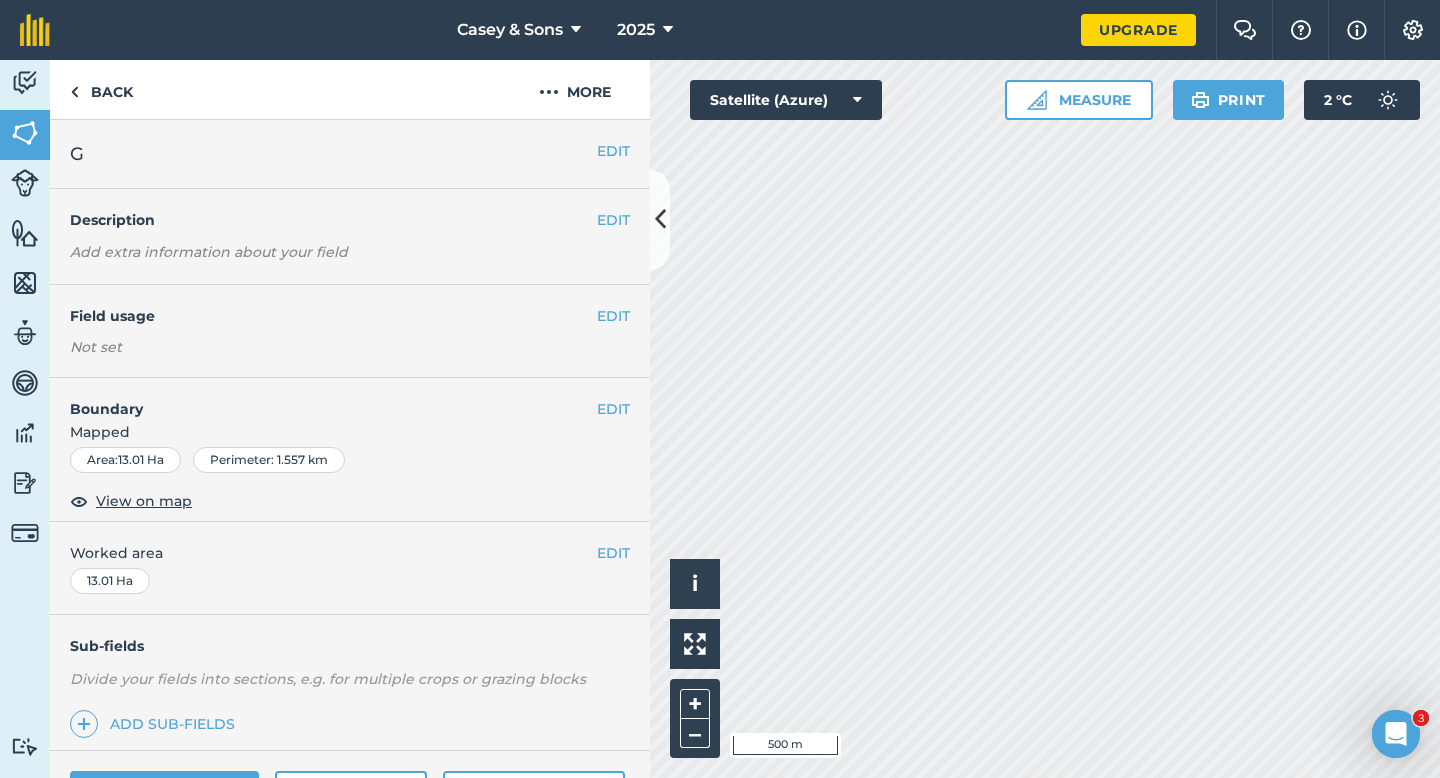 click on "EDIT G" at bounding box center [350, 154] 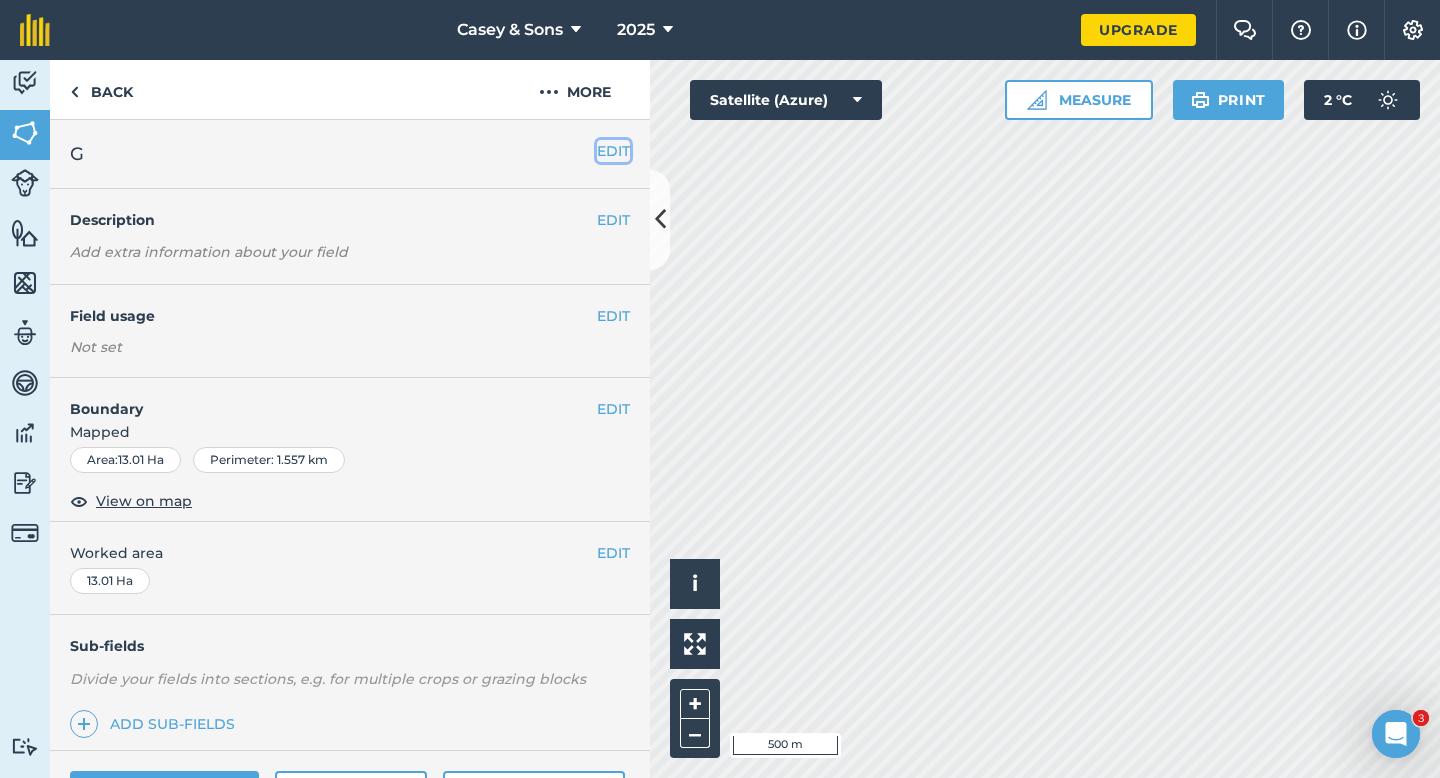 click on "EDIT" at bounding box center [613, 151] 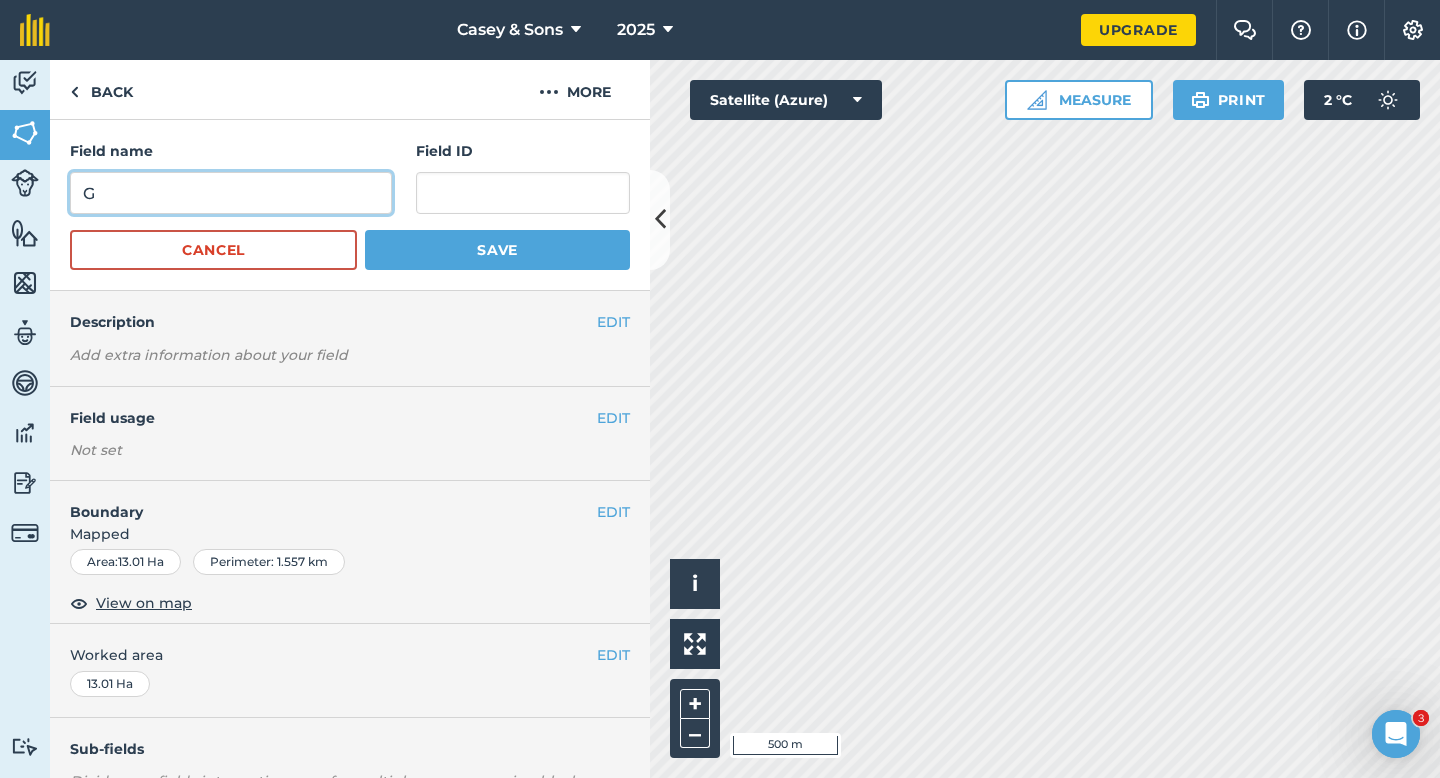 click on "G" at bounding box center (231, 193) 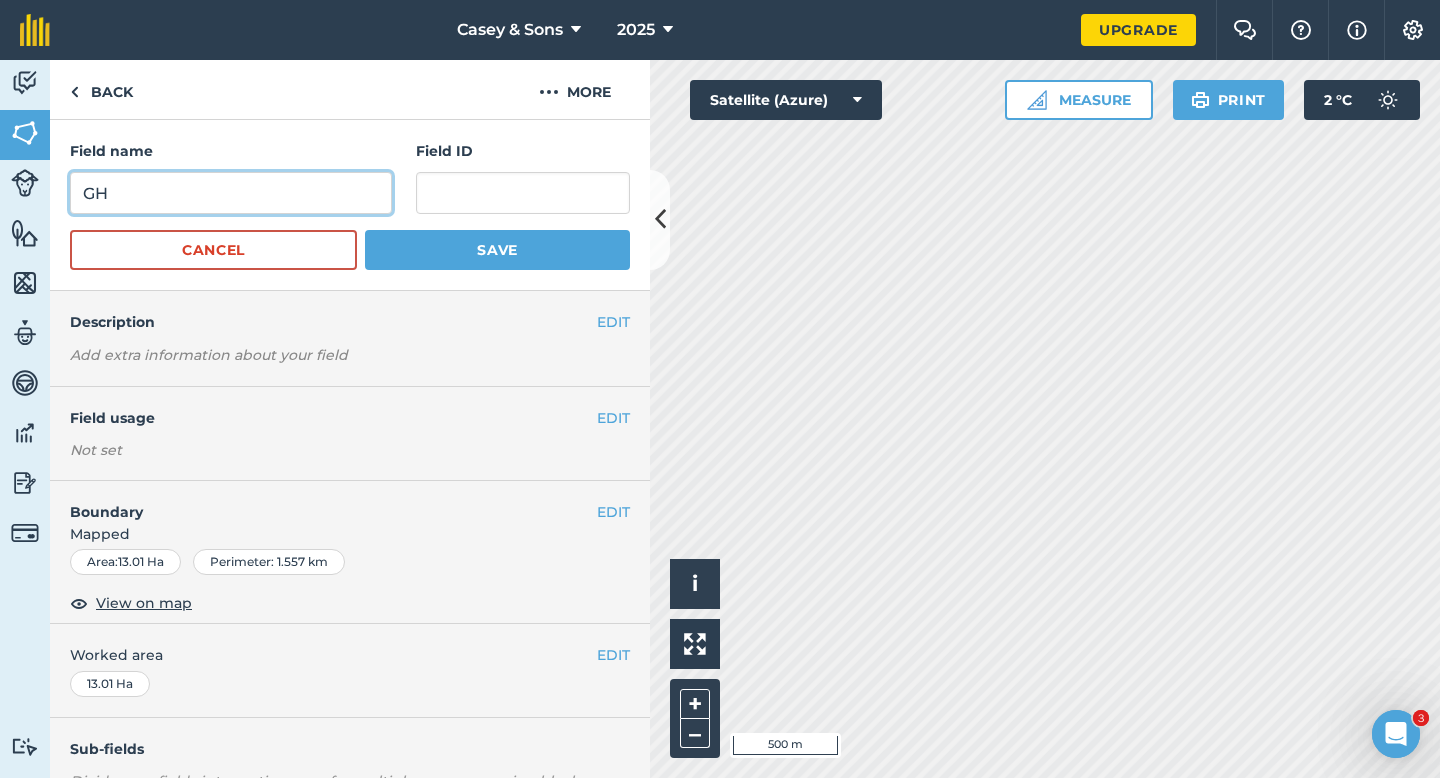 type on "G" 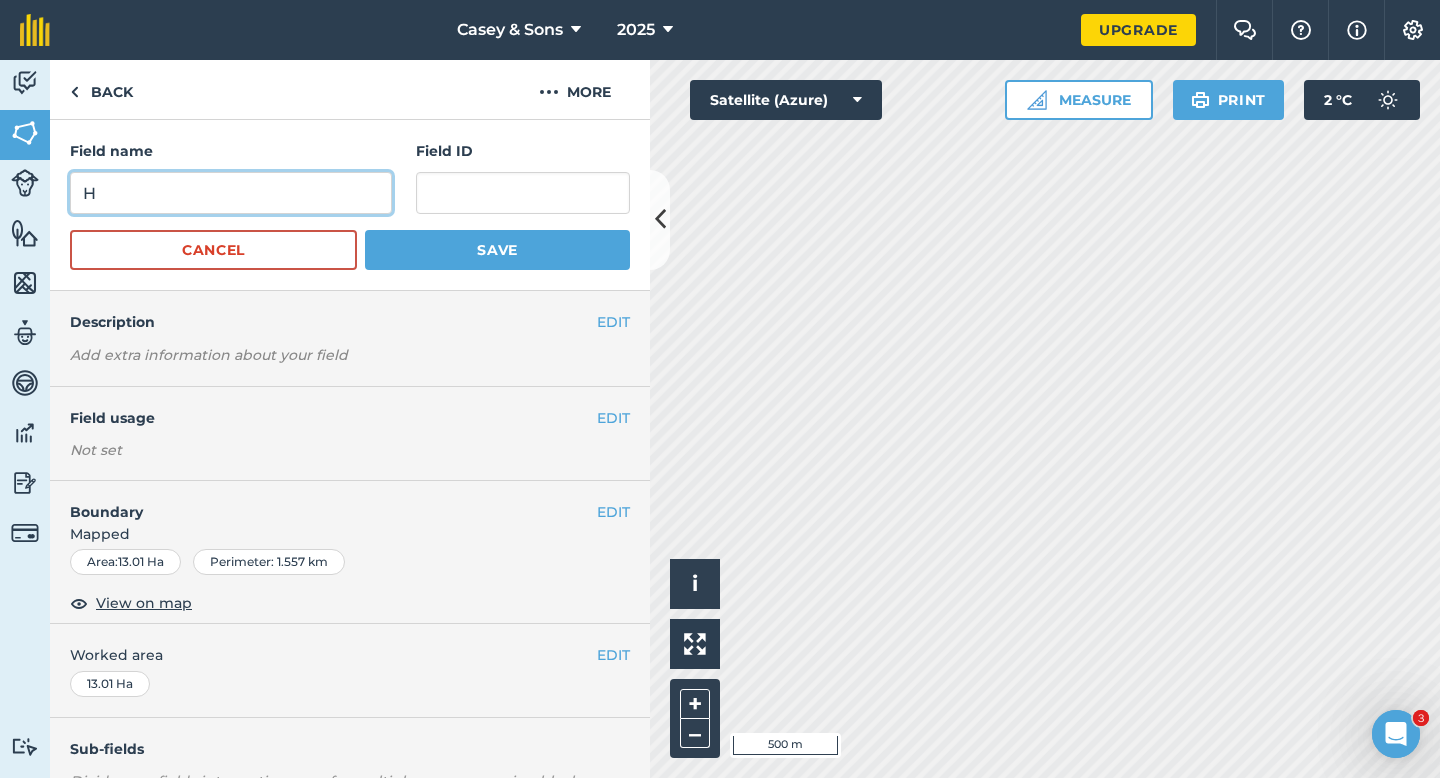 type on "H" 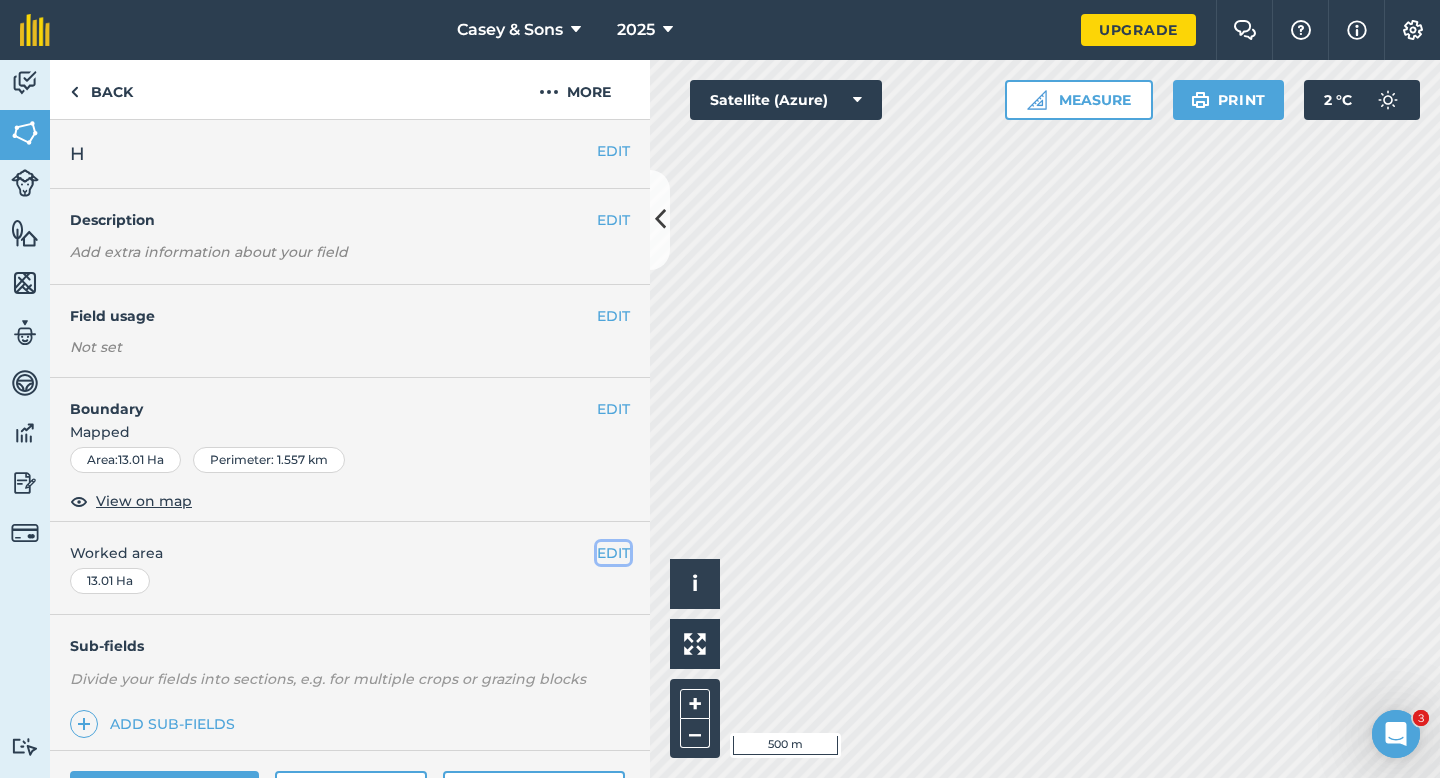 click on "EDIT" at bounding box center [613, 553] 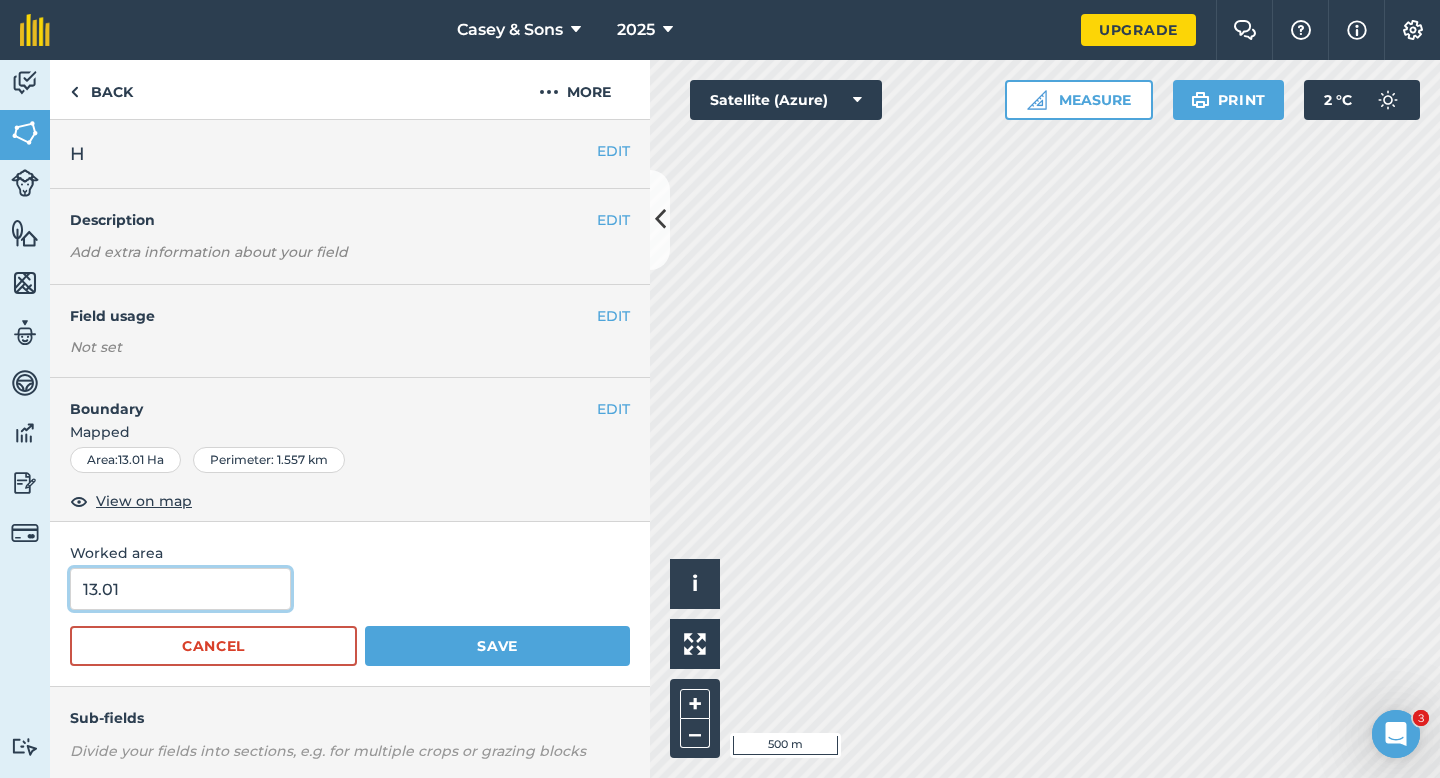 click on "13.01" at bounding box center (180, 589) 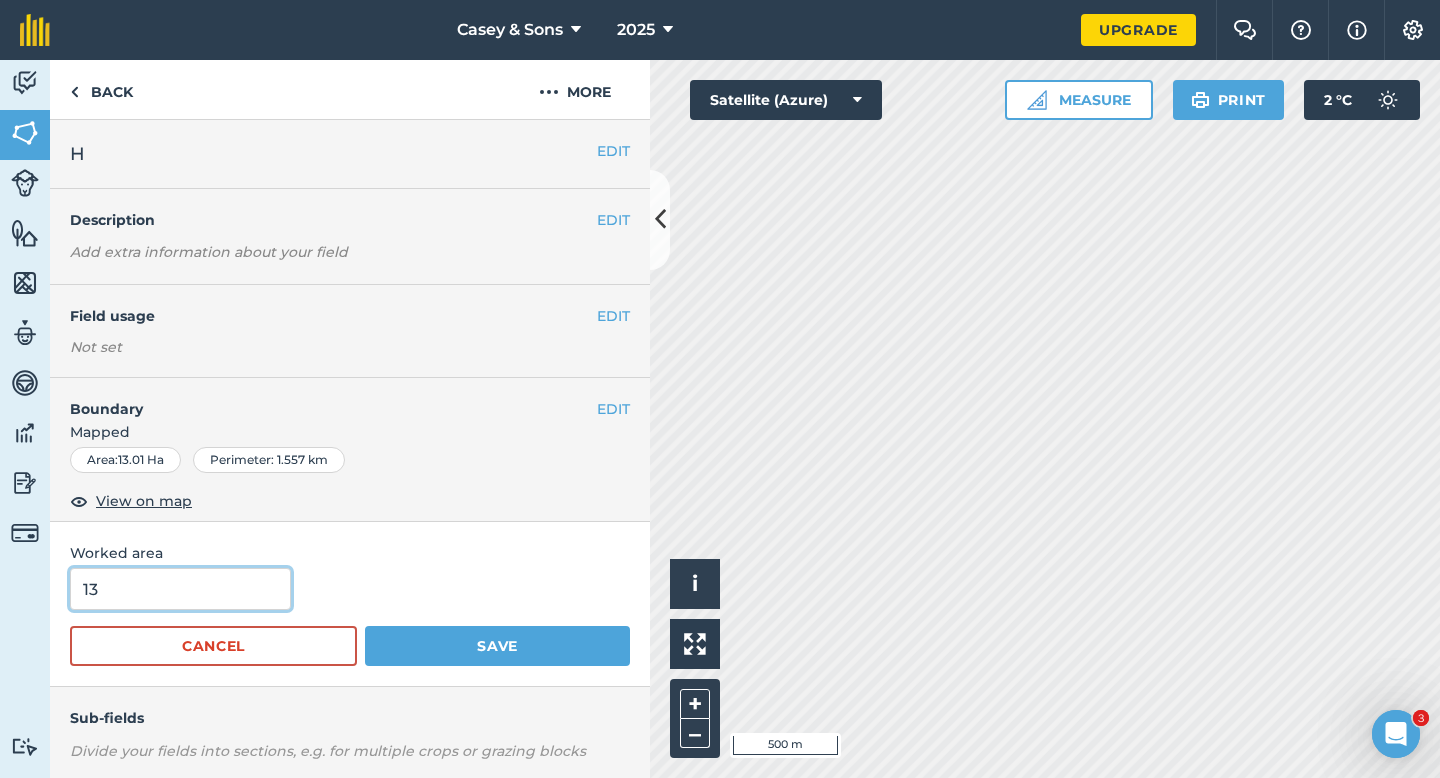 click on "Save" at bounding box center (497, 646) 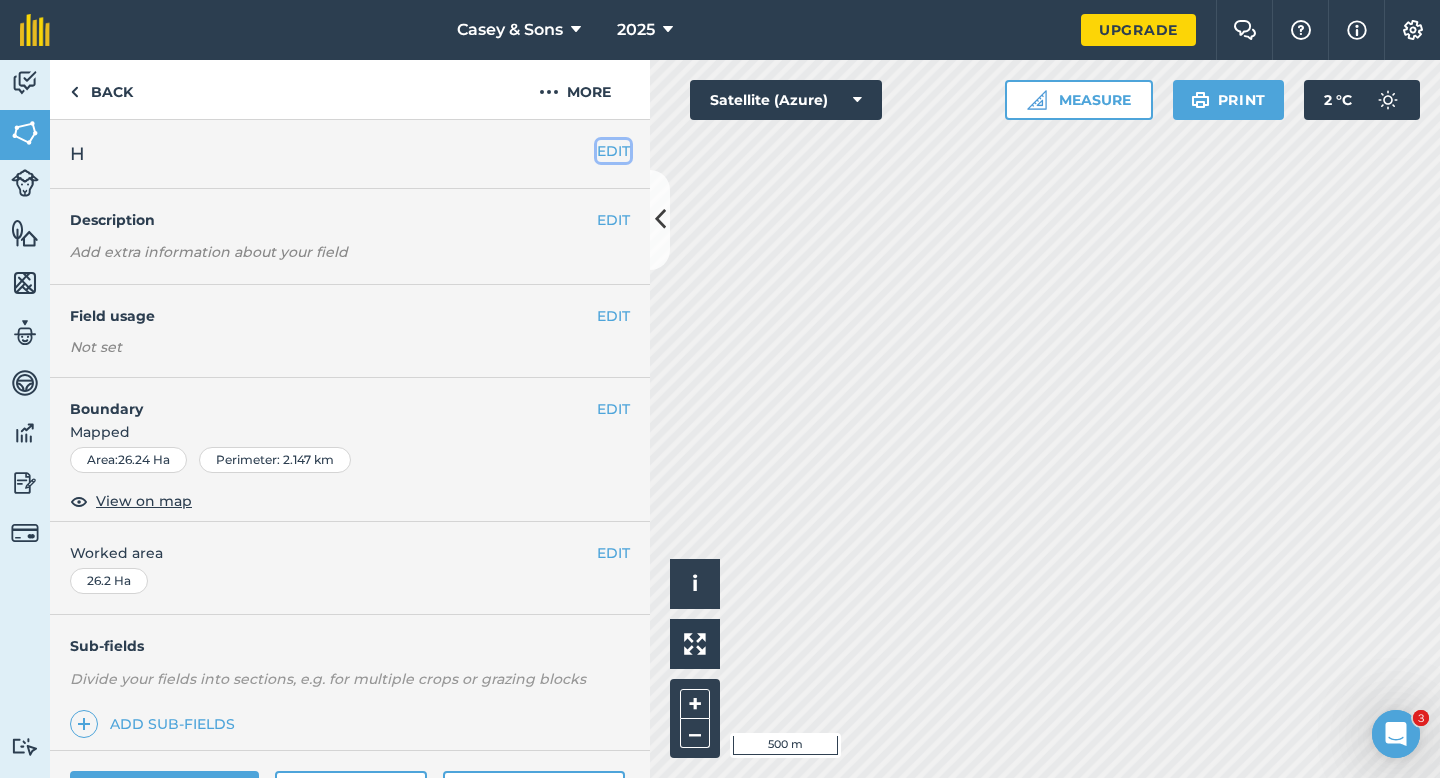 click on "EDIT" at bounding box center (613, 151) 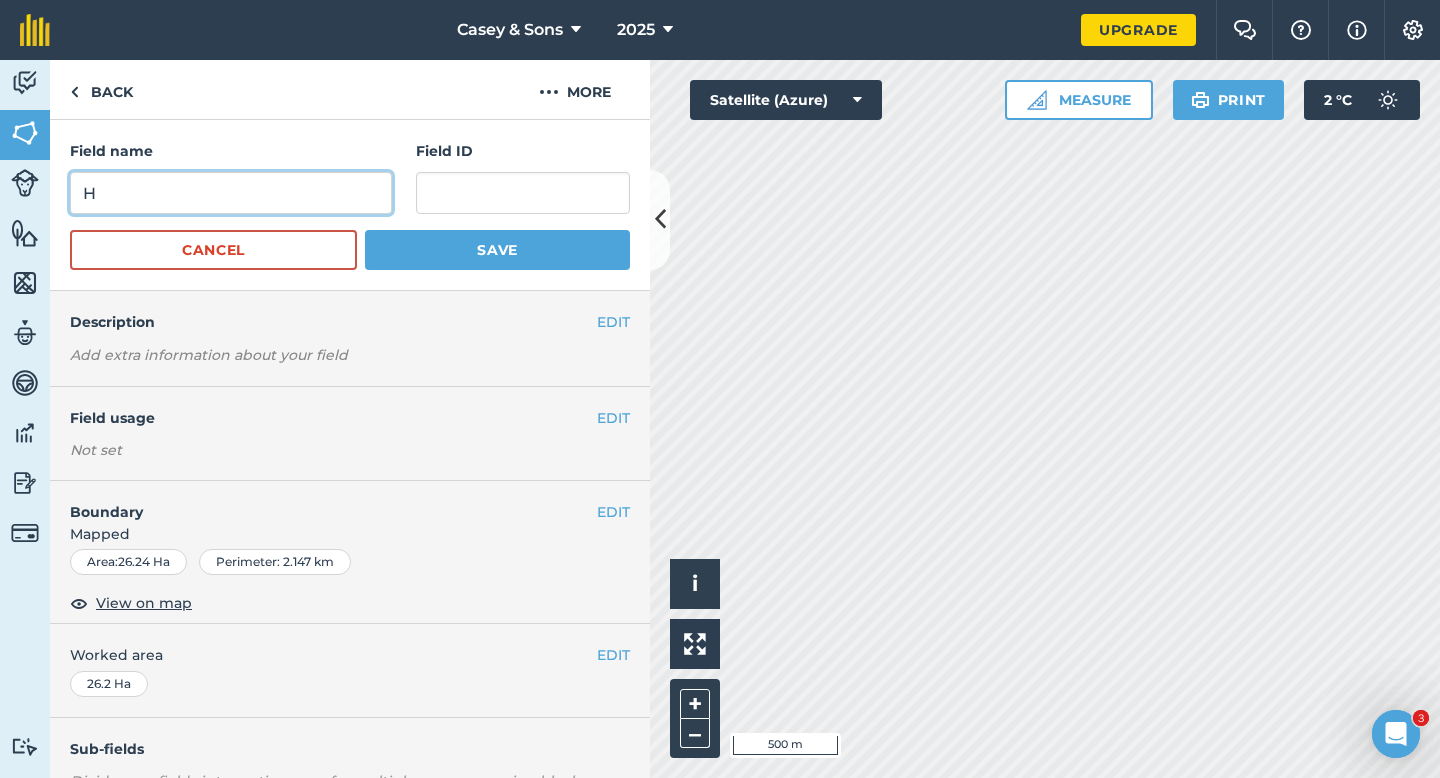 click on "H" at bounding box center (231, 193) 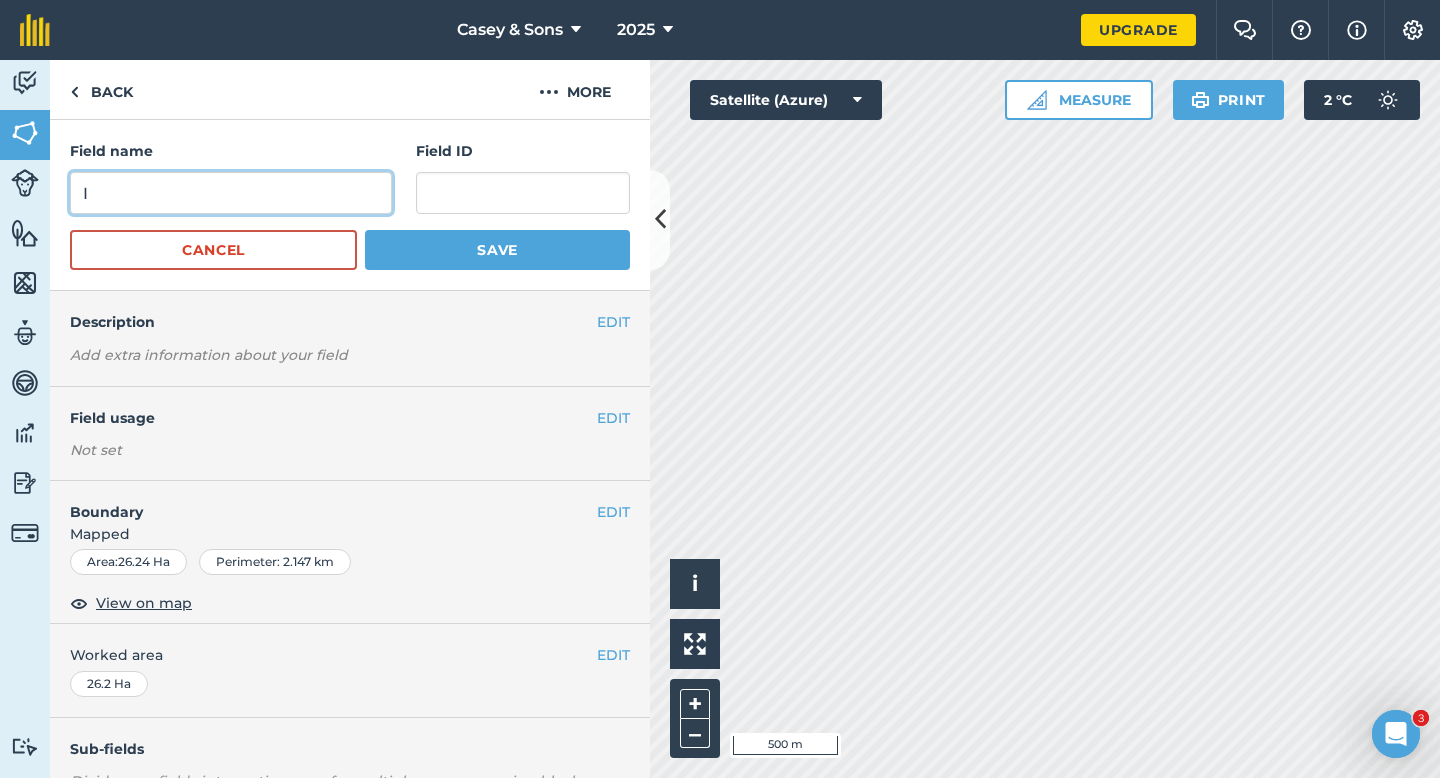type on "I" 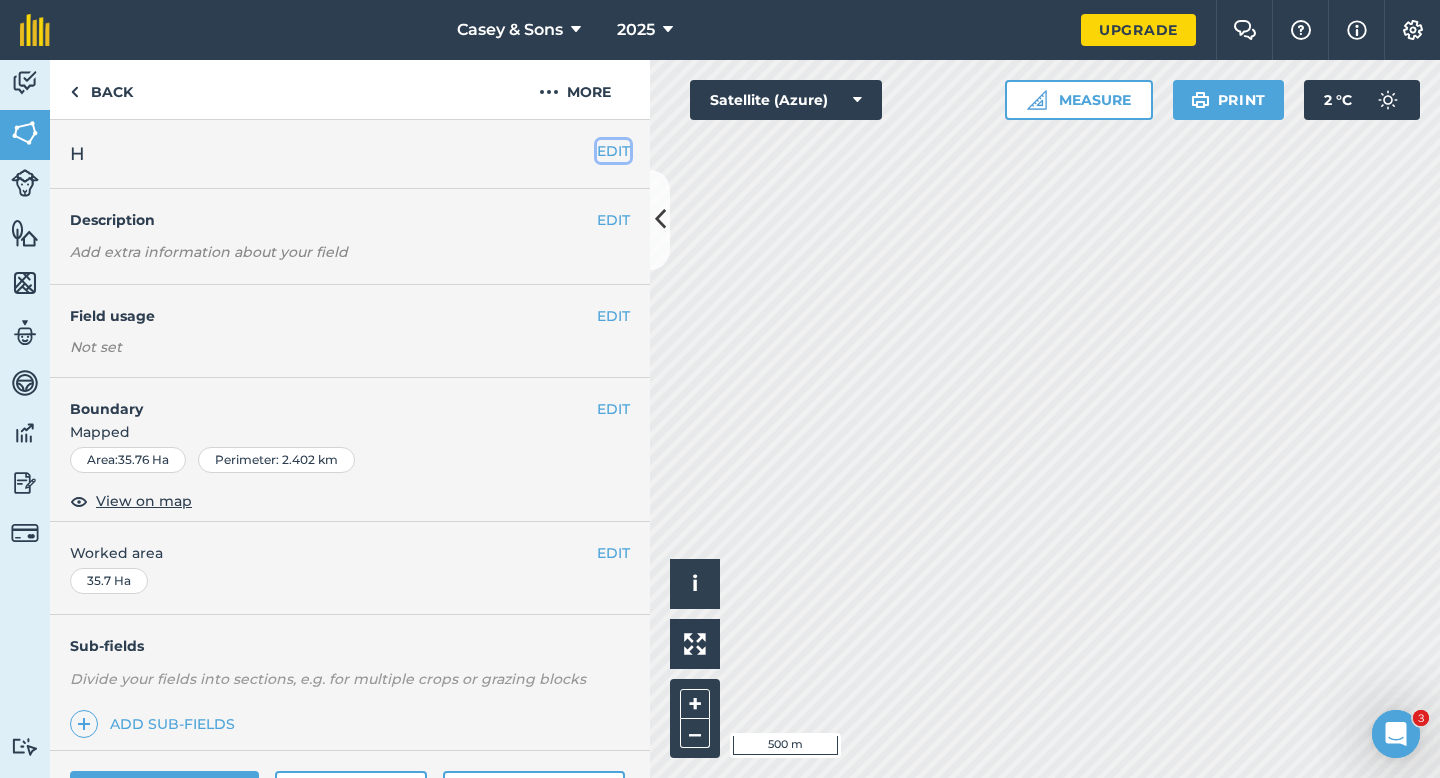 click on "EDIT" at bounding box center [613, 151] 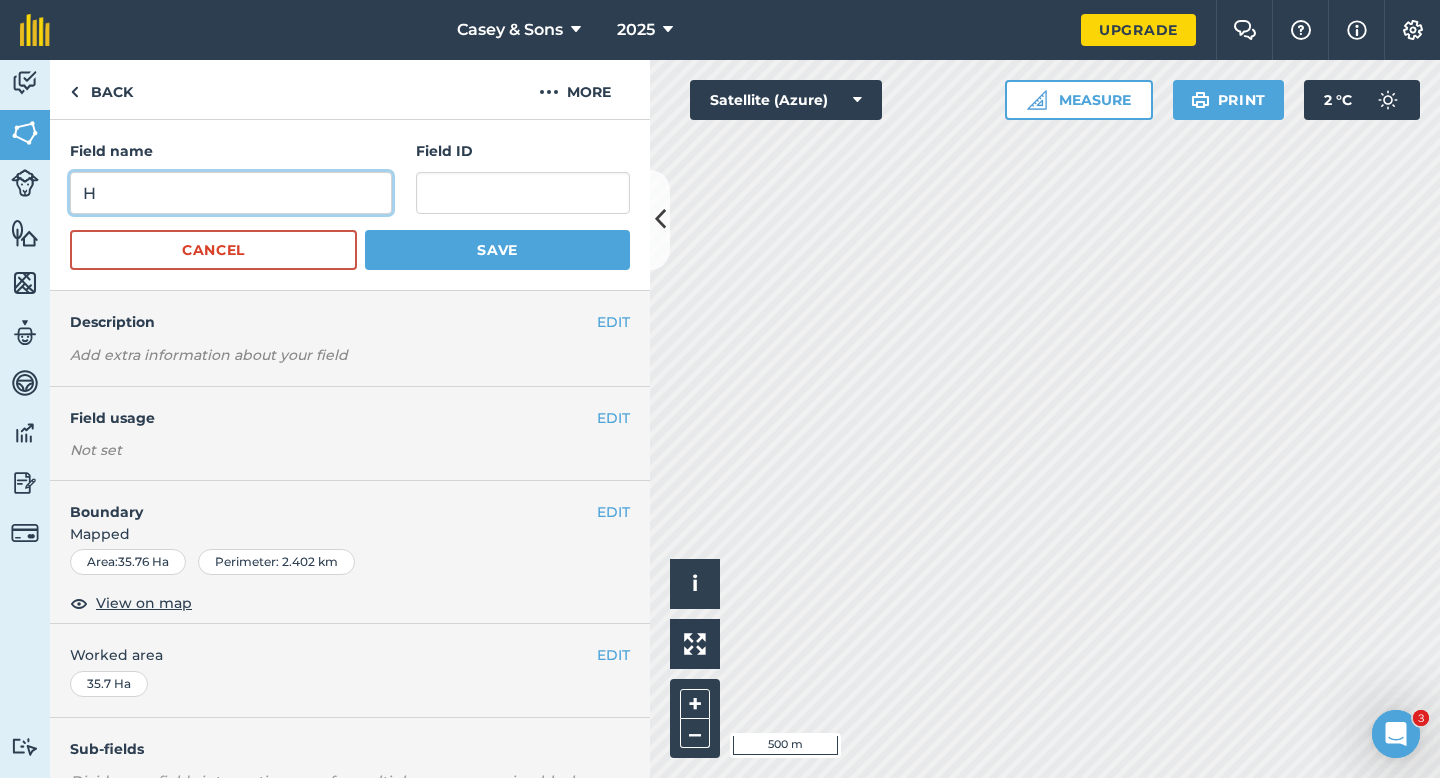click on "H" at bounding box center (231, 193) 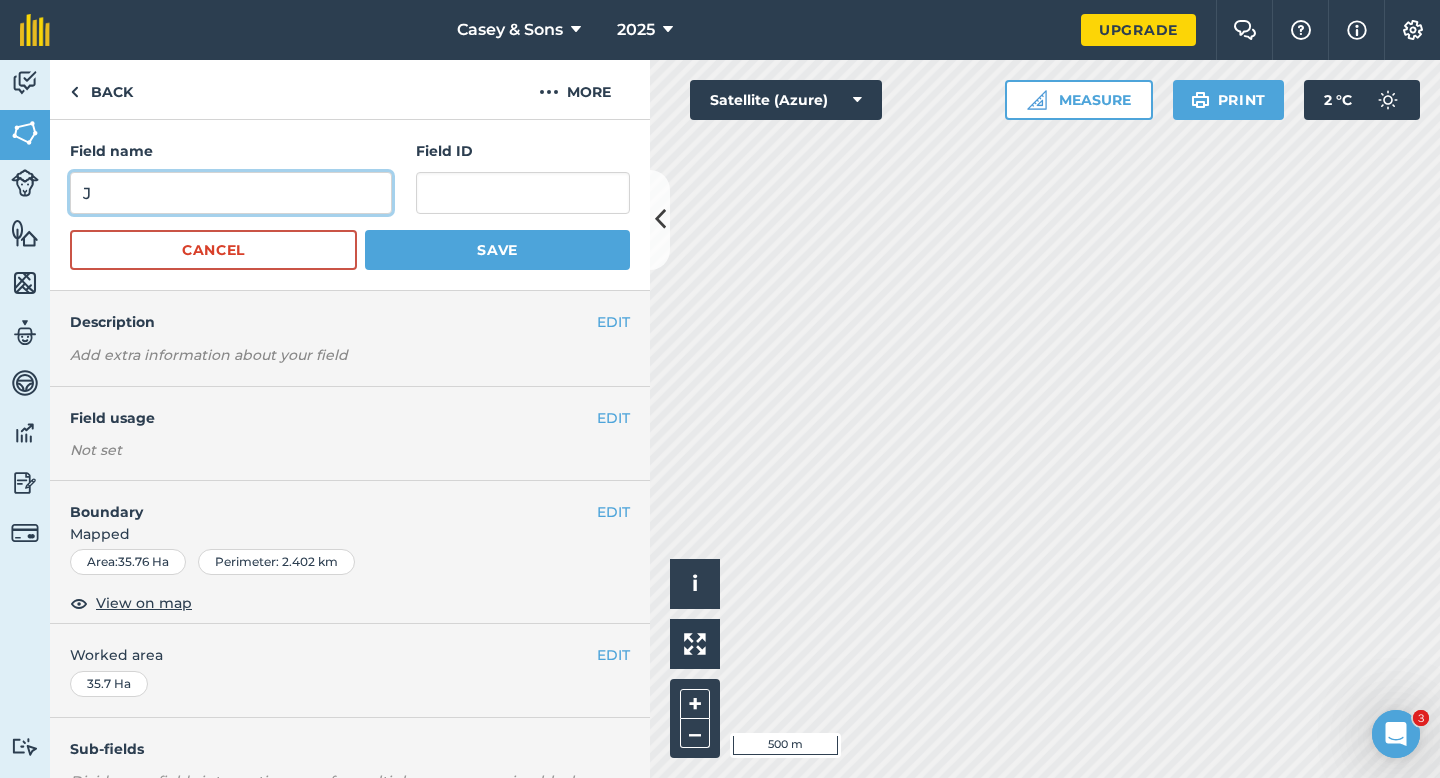 type on "J" 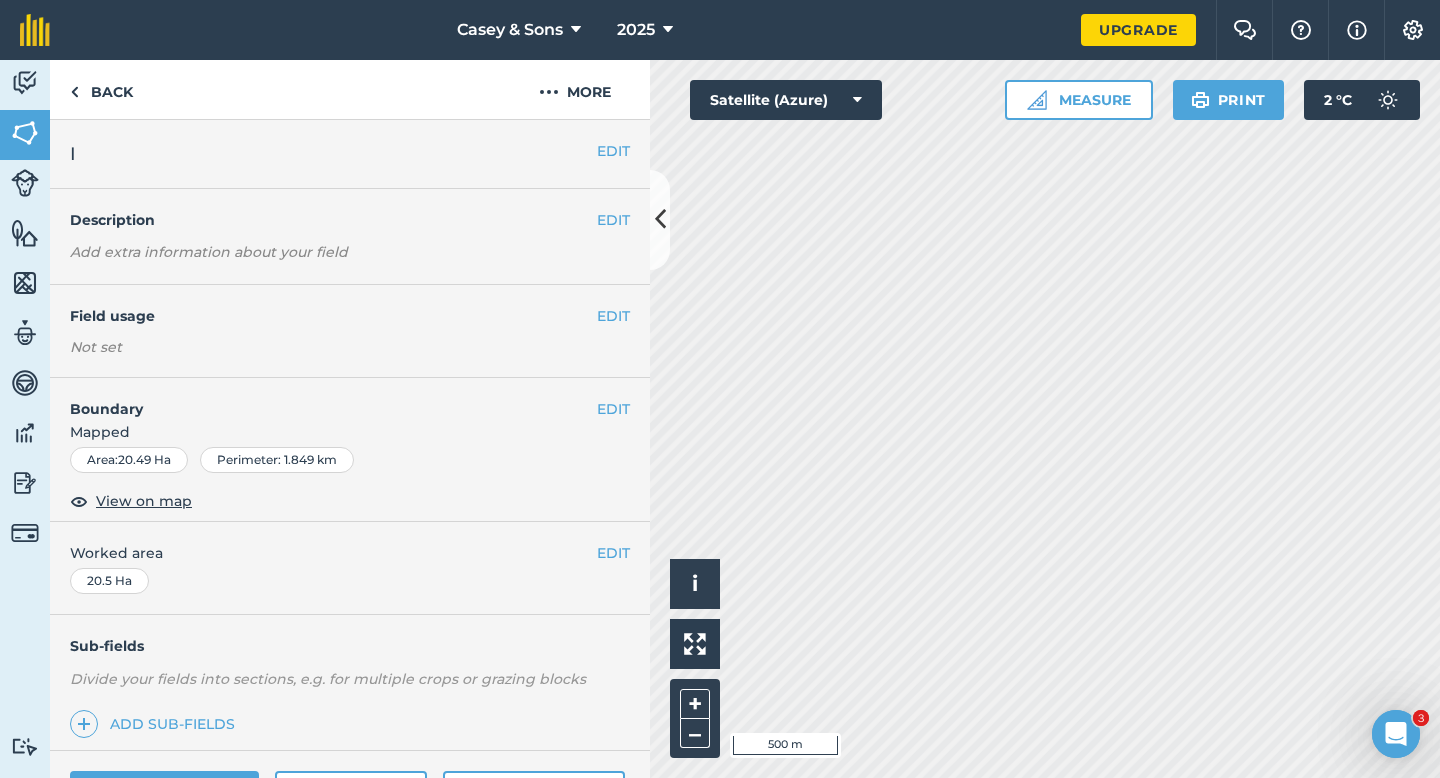 click on "EDIT I" at bounding box center [350, 154] 